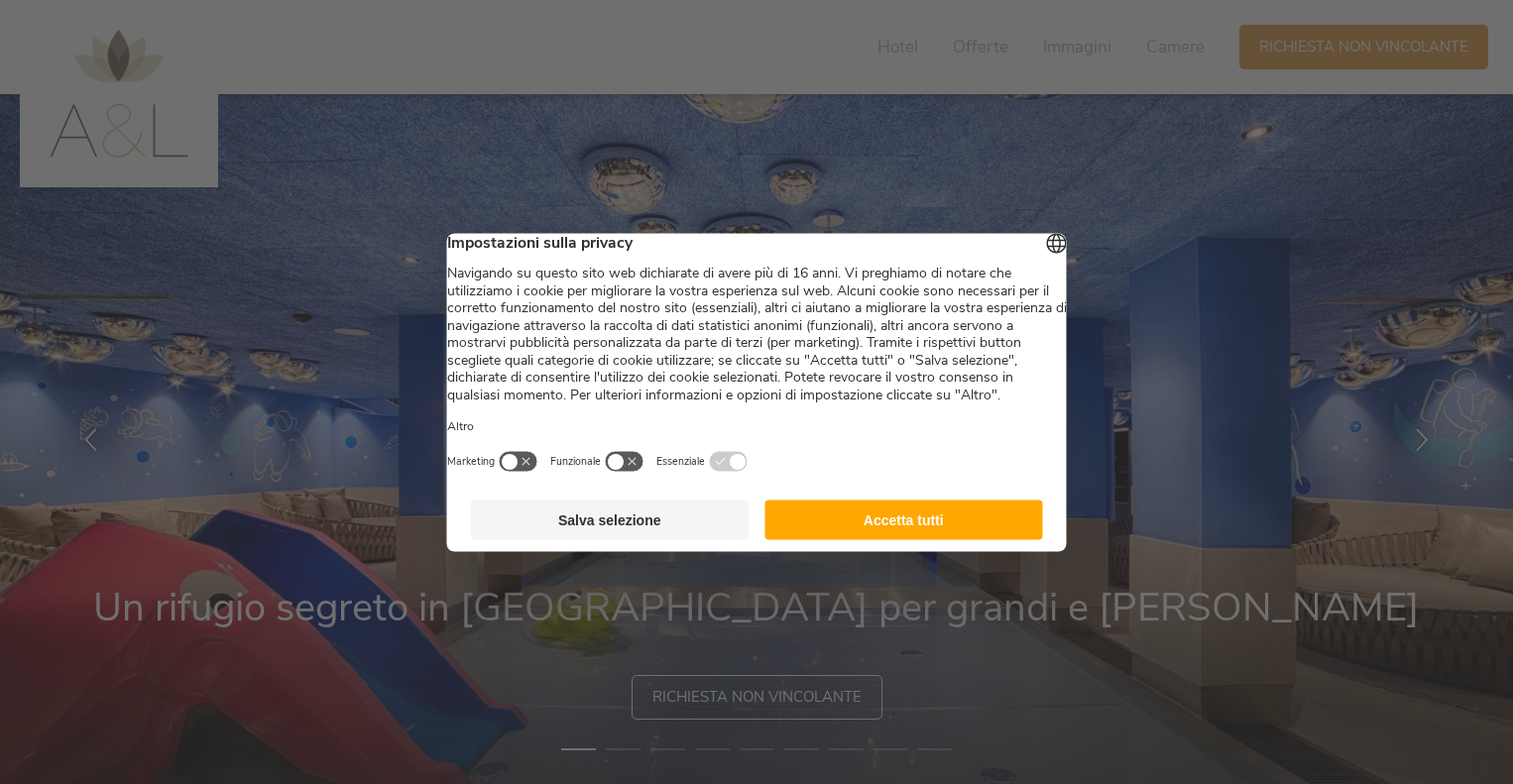 scroll, scrollTop: 0, scrollLeft: 0, axis: both 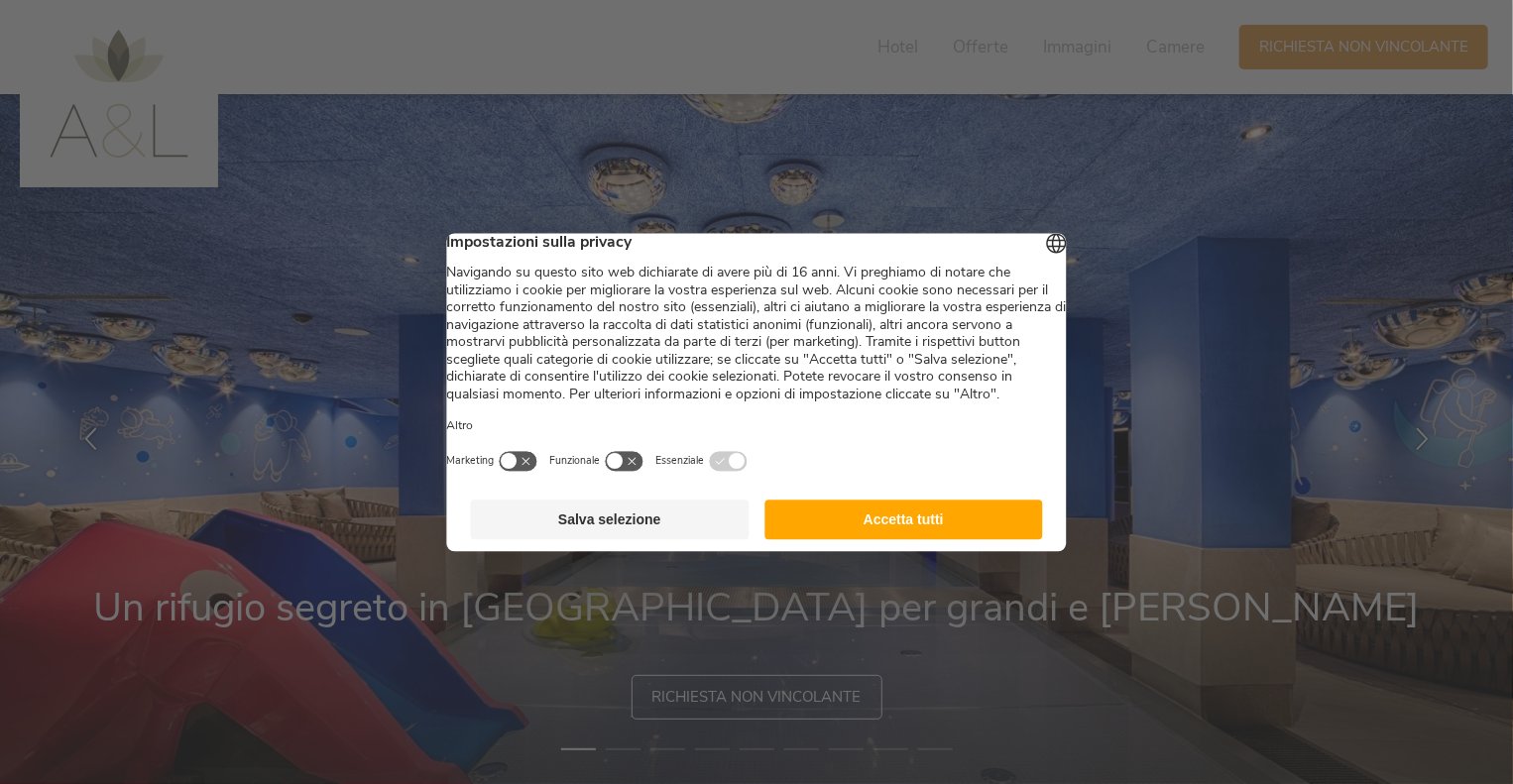 click on "Accetta tutti" at bounding box center [903, 519] 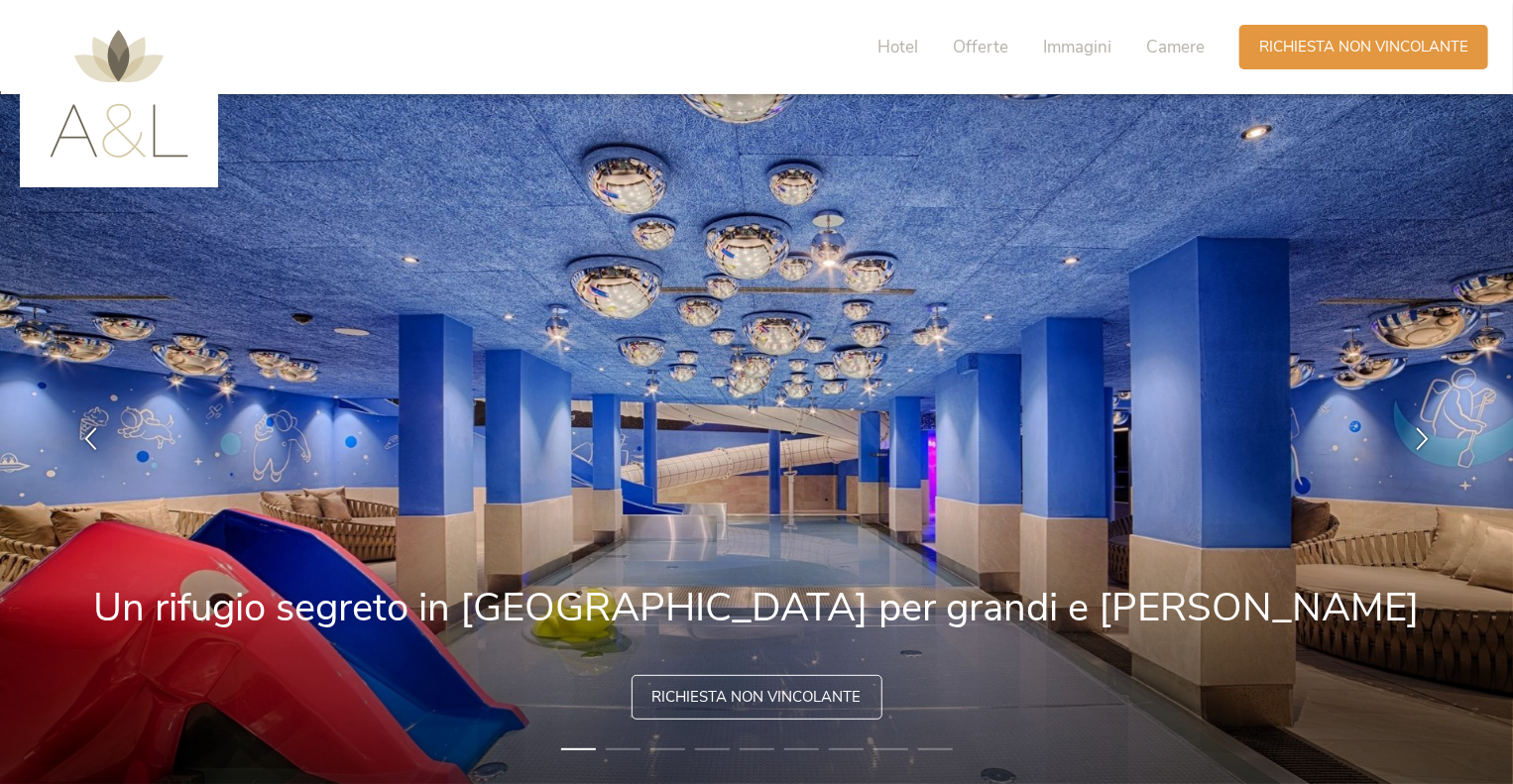 scroll, scrollTop: 114, scrollLeft: 0, axis: vertical 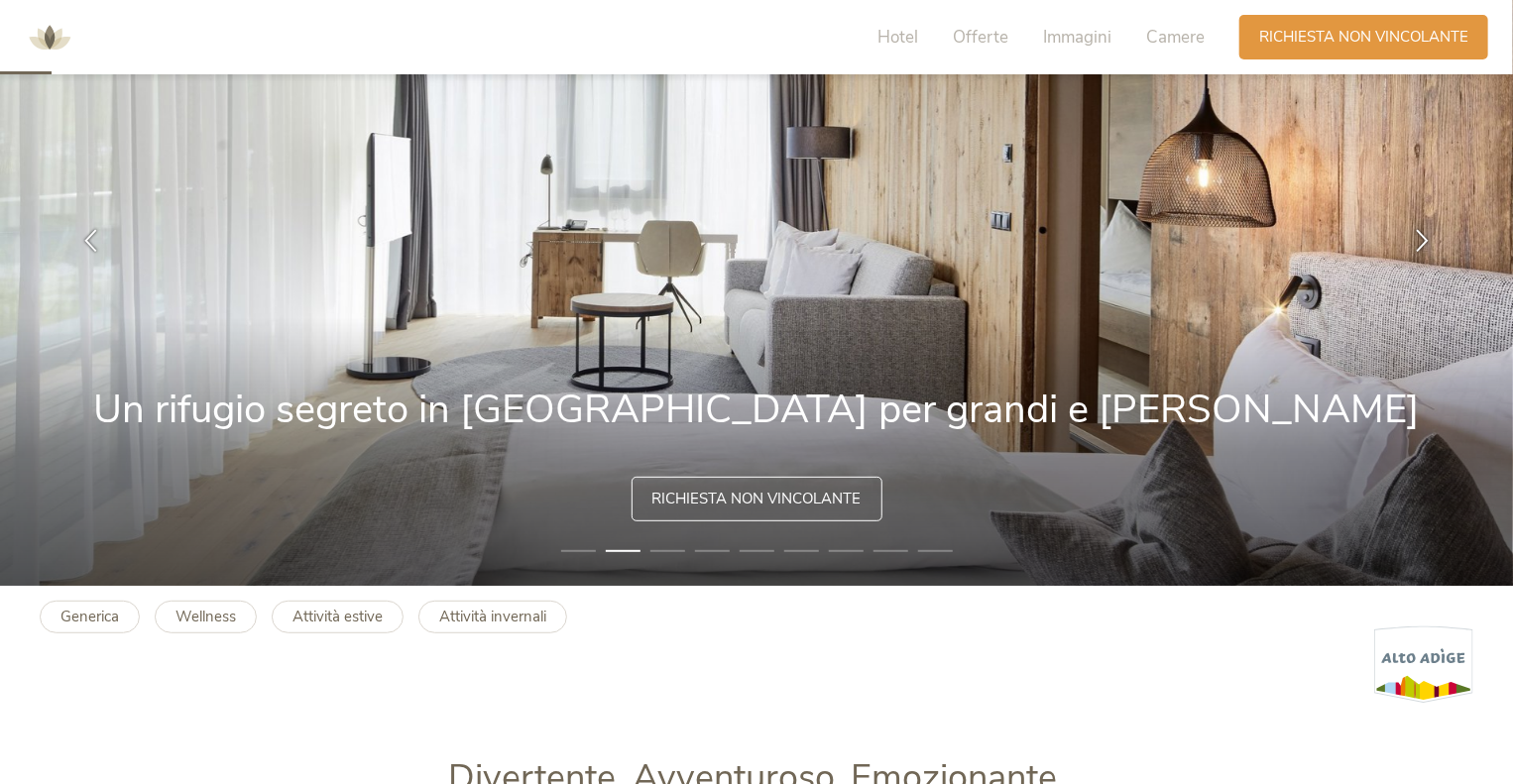 click on "2" at bounding box center [623, 551] 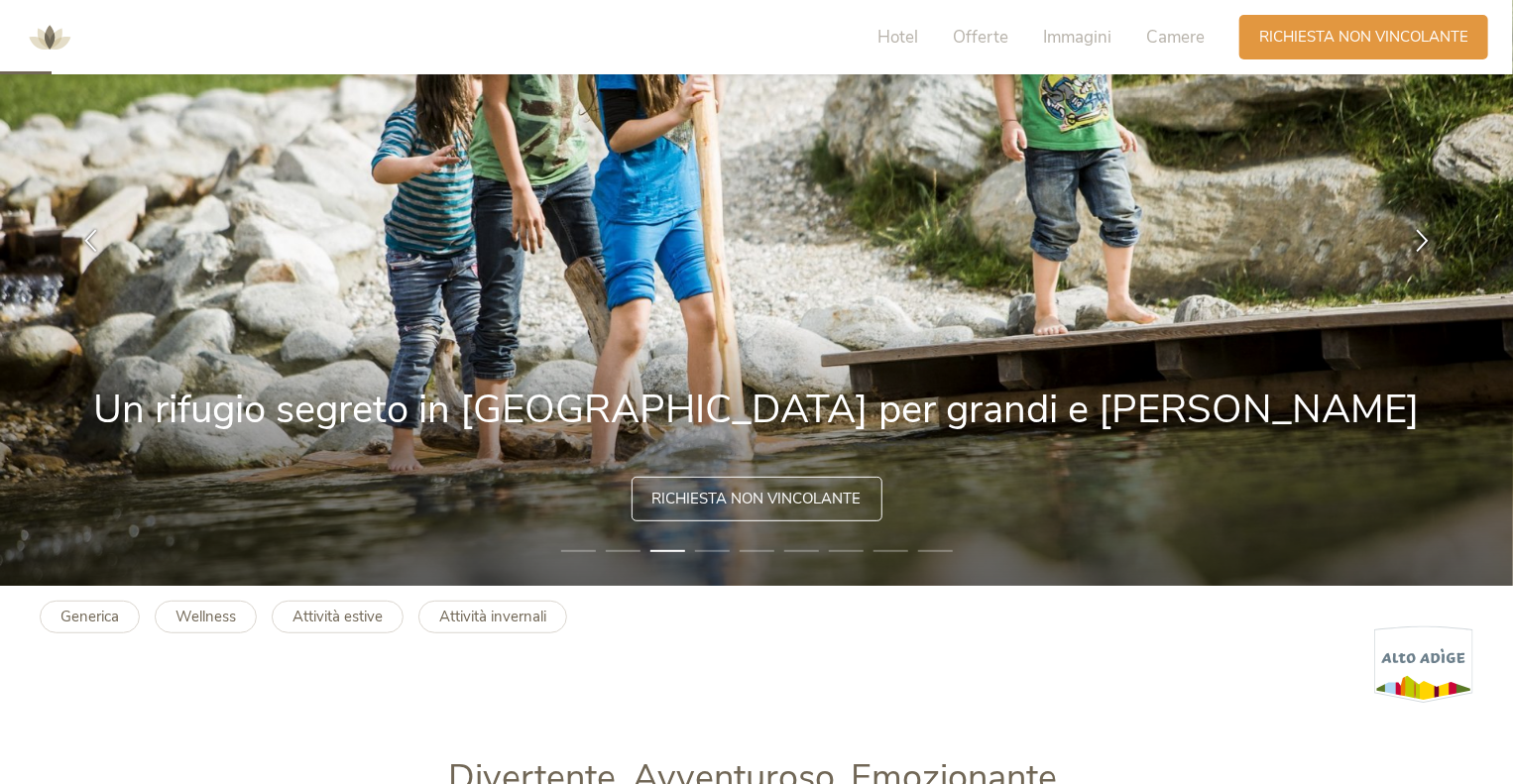 click on "4" at bounding box center [712, 551] 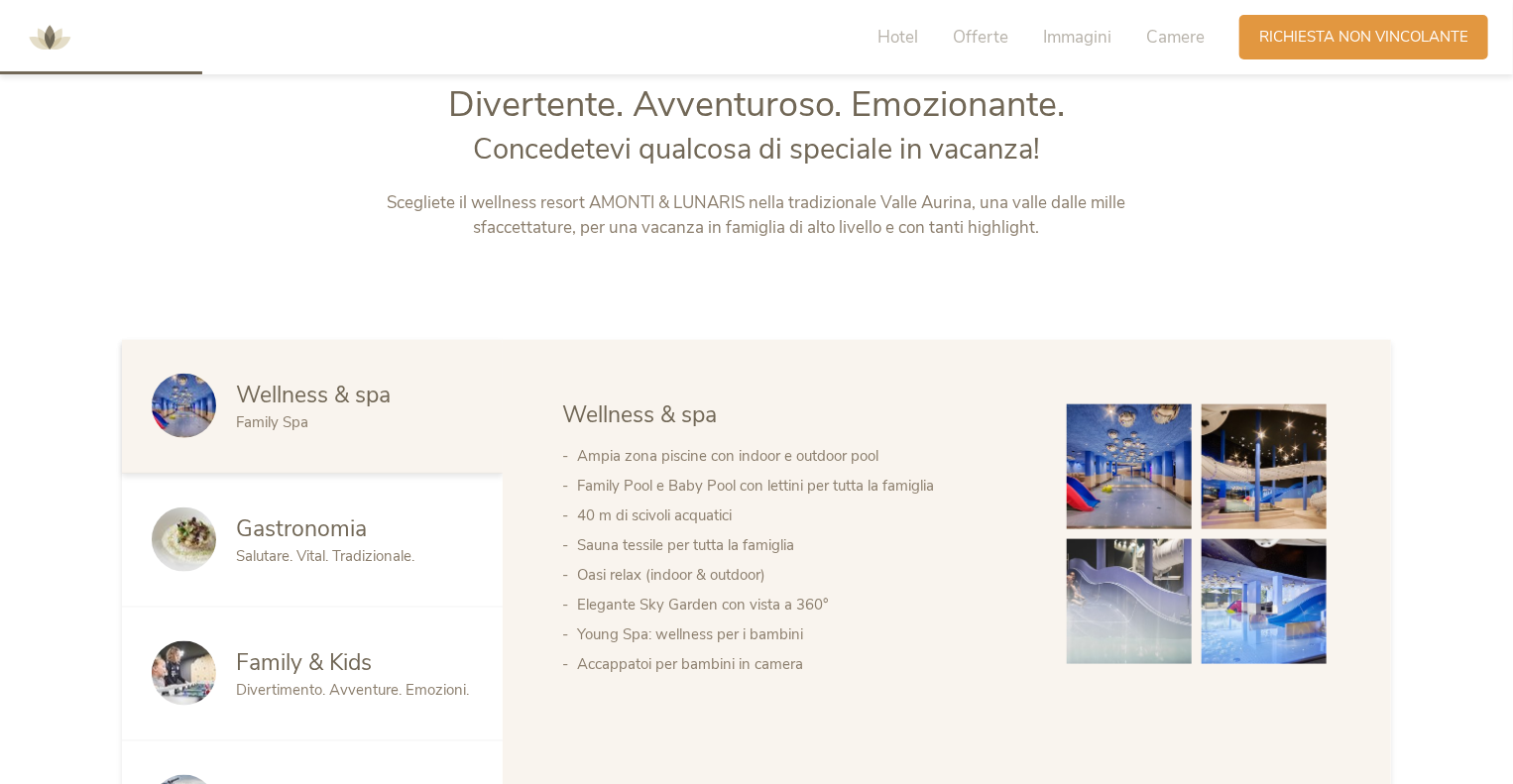 scroll, scrollTop: 991, scrollLeft: 0, axis: vertical 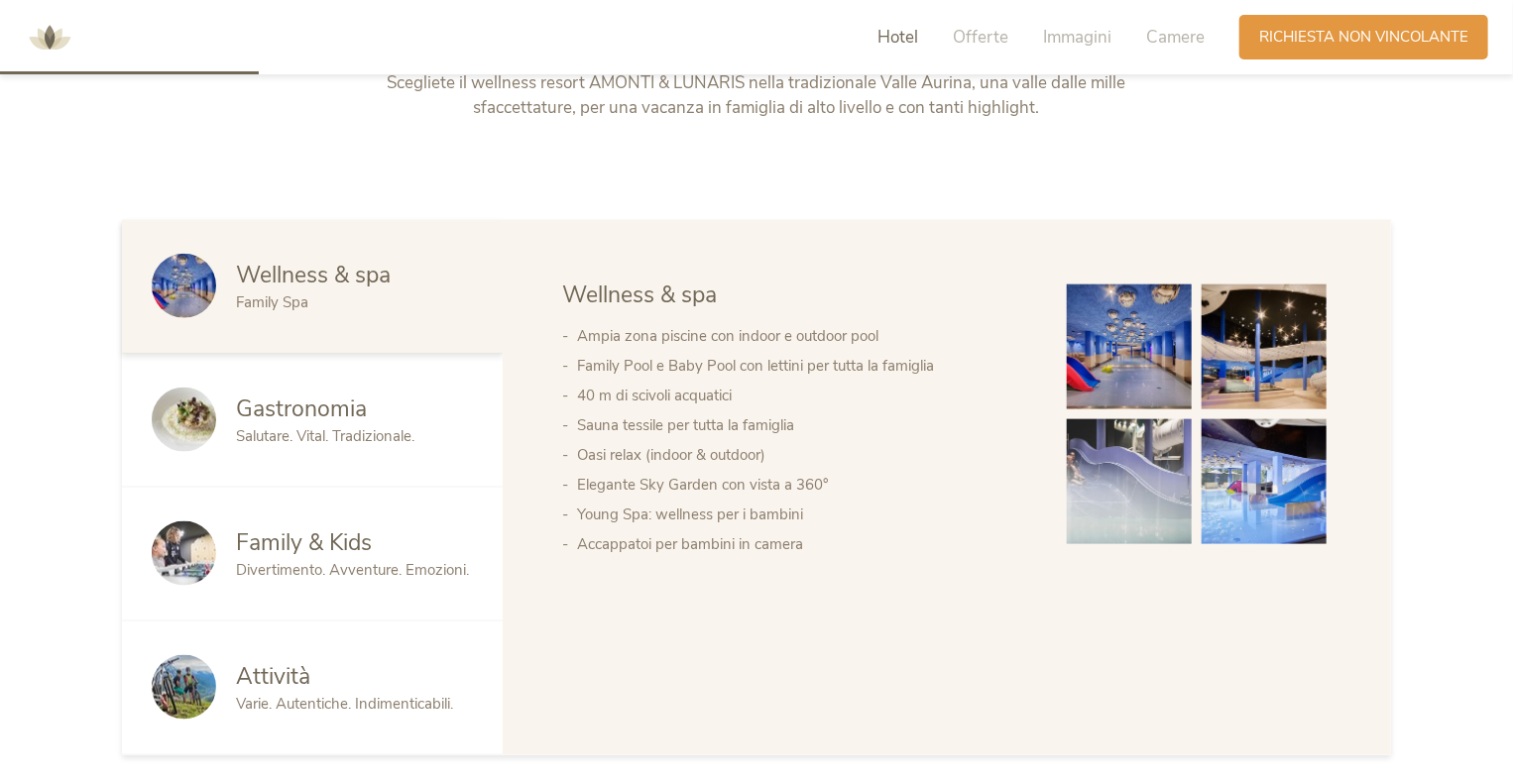 click on "Divertimento. Avventure. Emozioni." at bounding box center [352, 570] 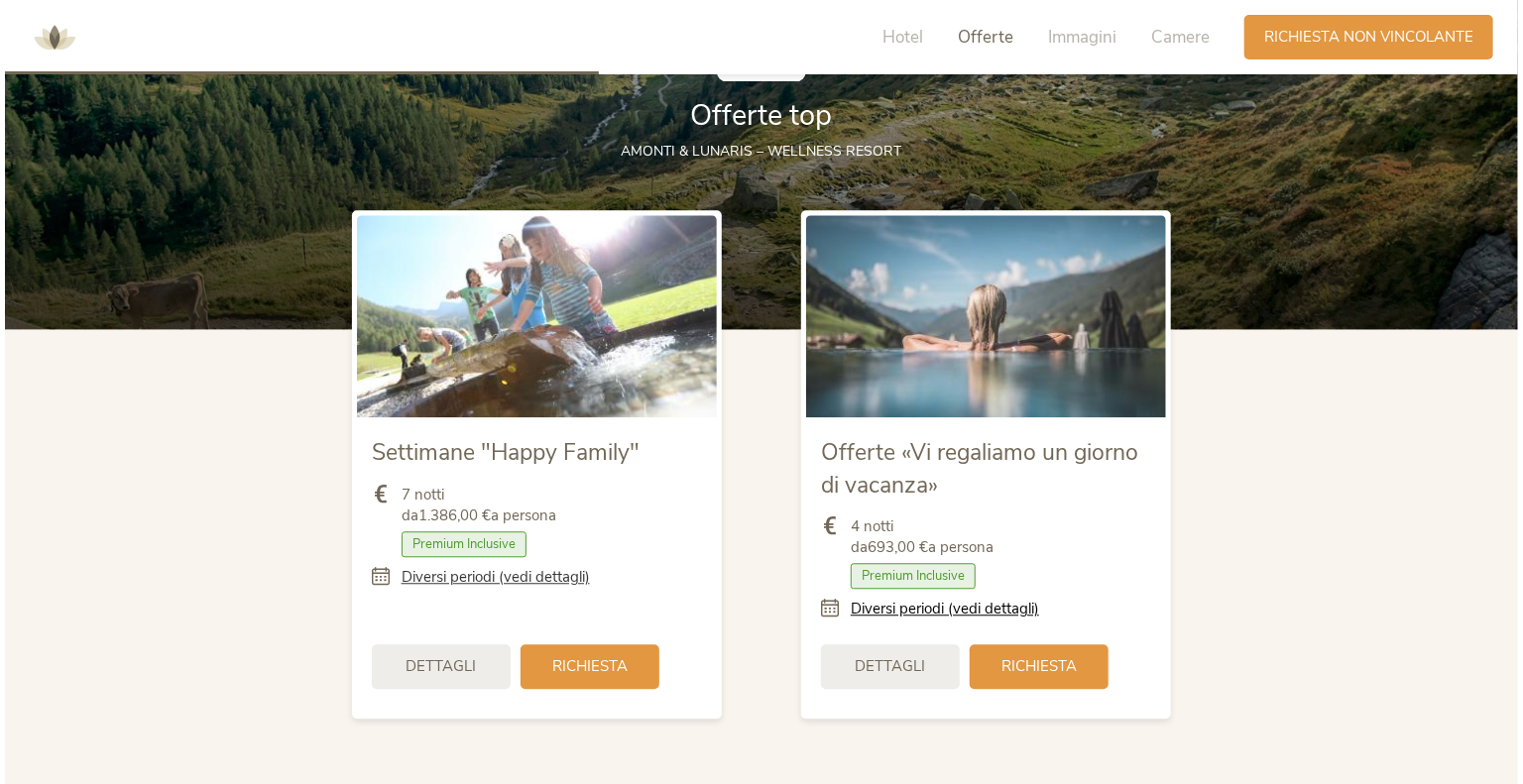 scroll, scrollTop: 2280, scrollLeft: 0, axis: vertical 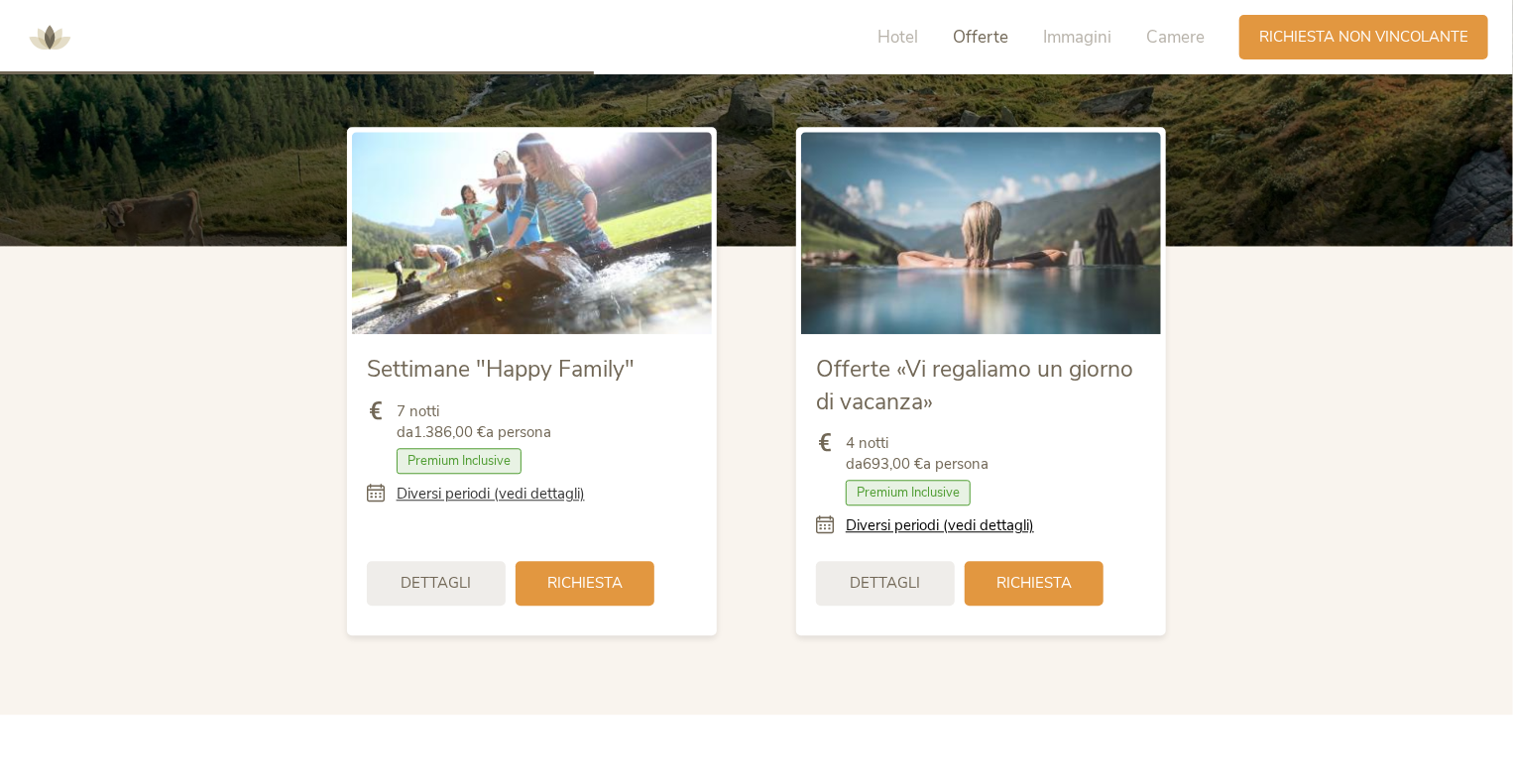 click on "Diversi periodi (vedi dettagli)" at bounding box center (491, 494) 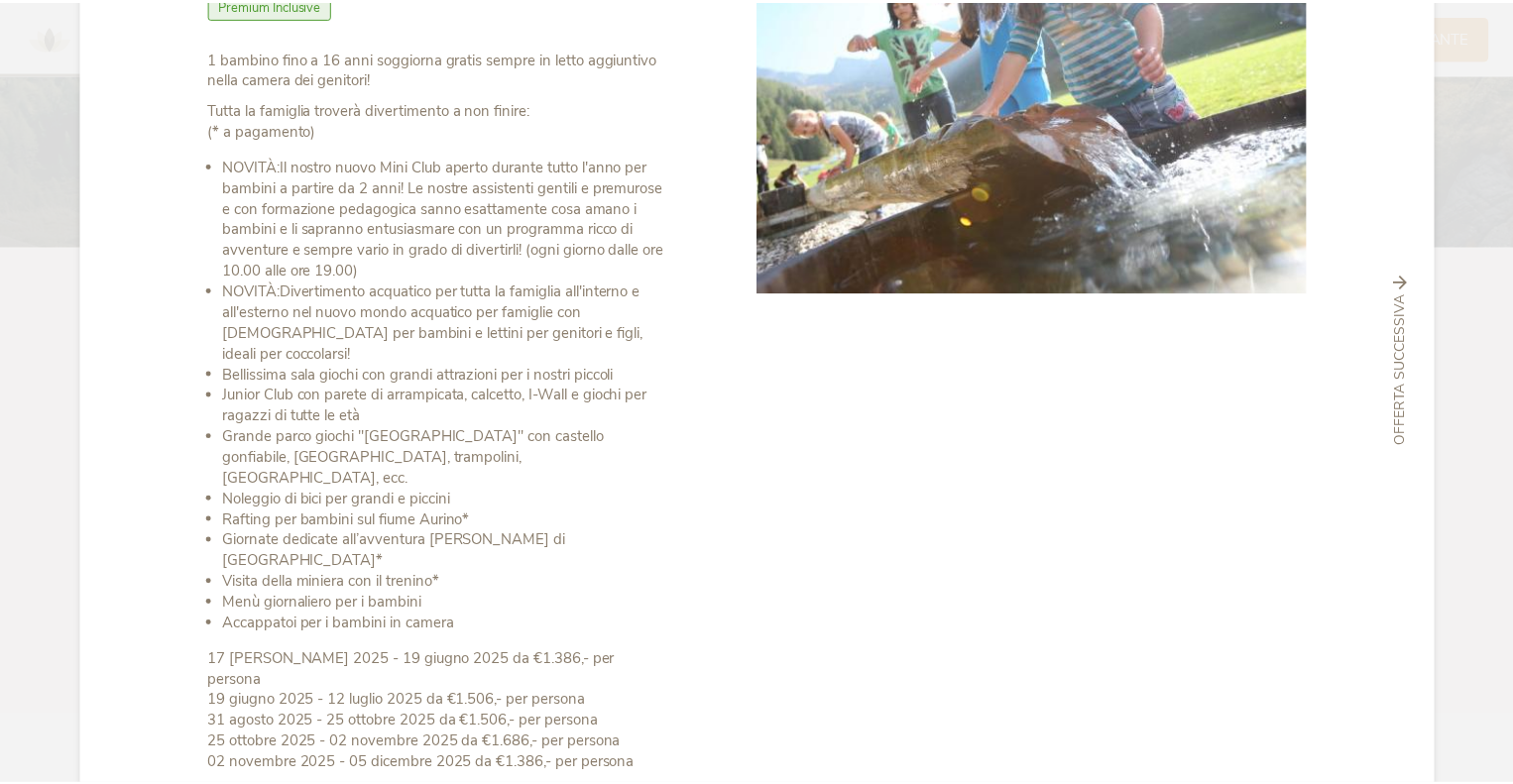 scroll, scrollTop: 0, scrollLeft: 0, axis: both 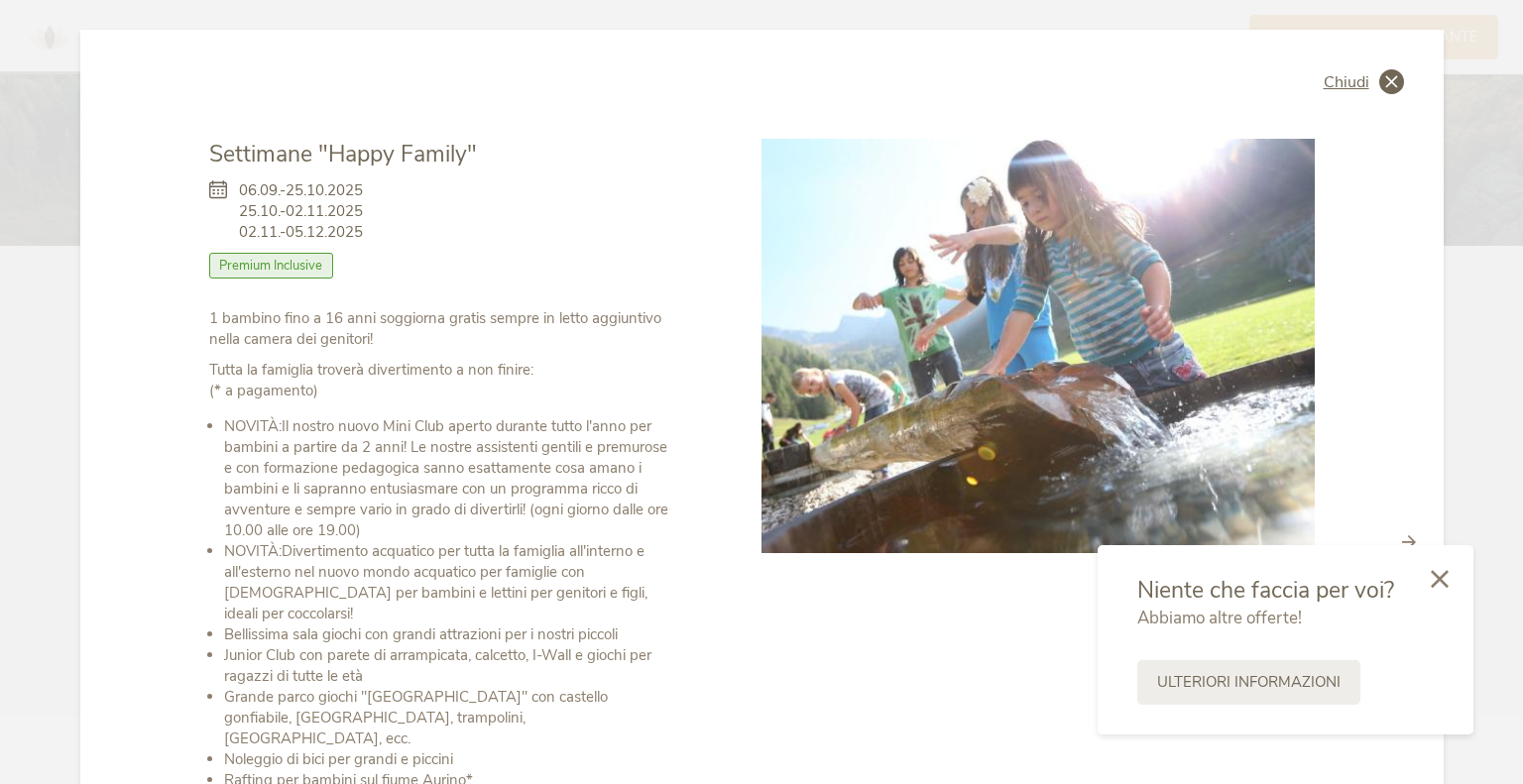 click at bounding box center (1391, 81) 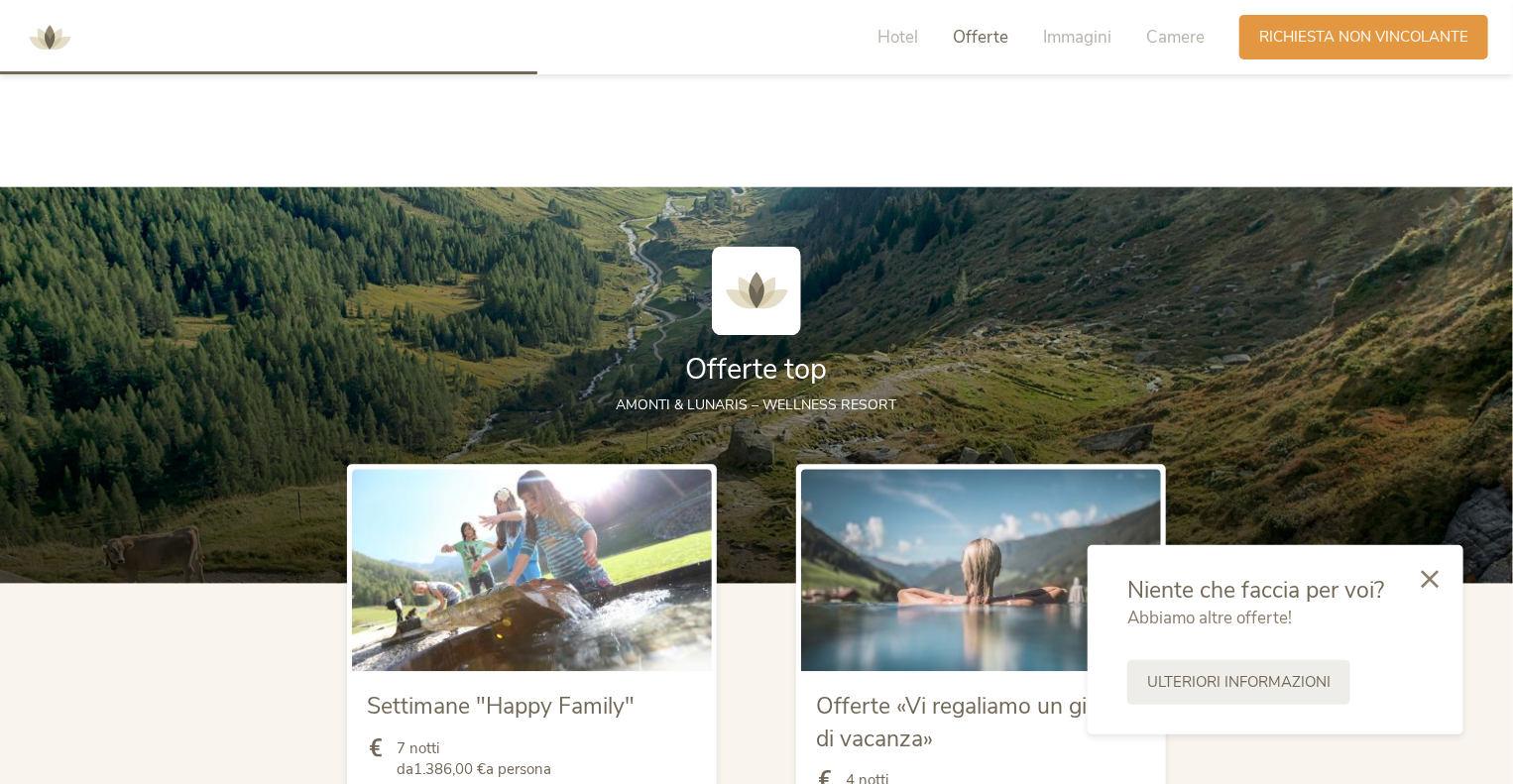 scroll, scrollTop: 1685, scrollLeft: 0, axis: vertical 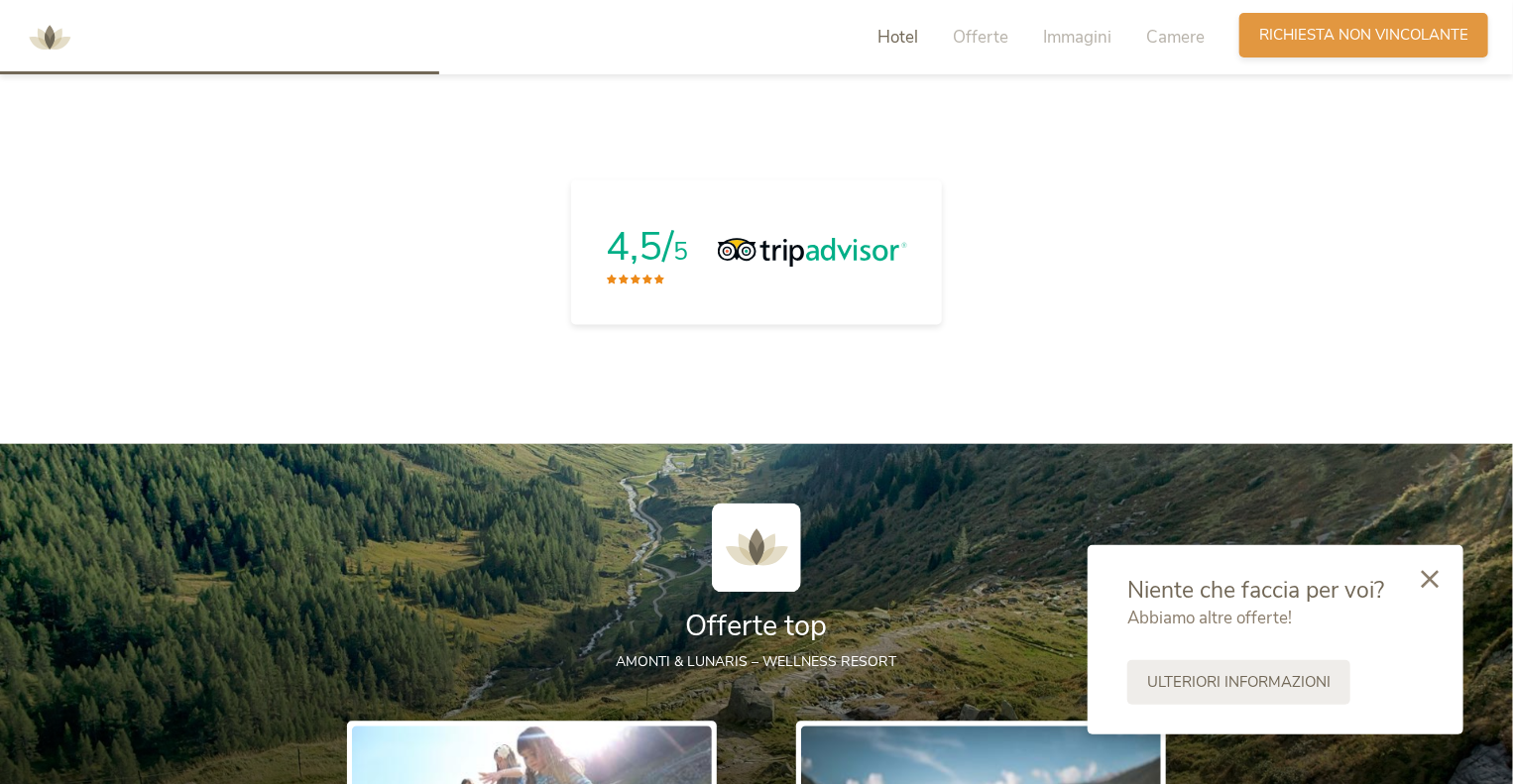 click on "Richiesta non vincolante" at bounding box center (1363, 35) 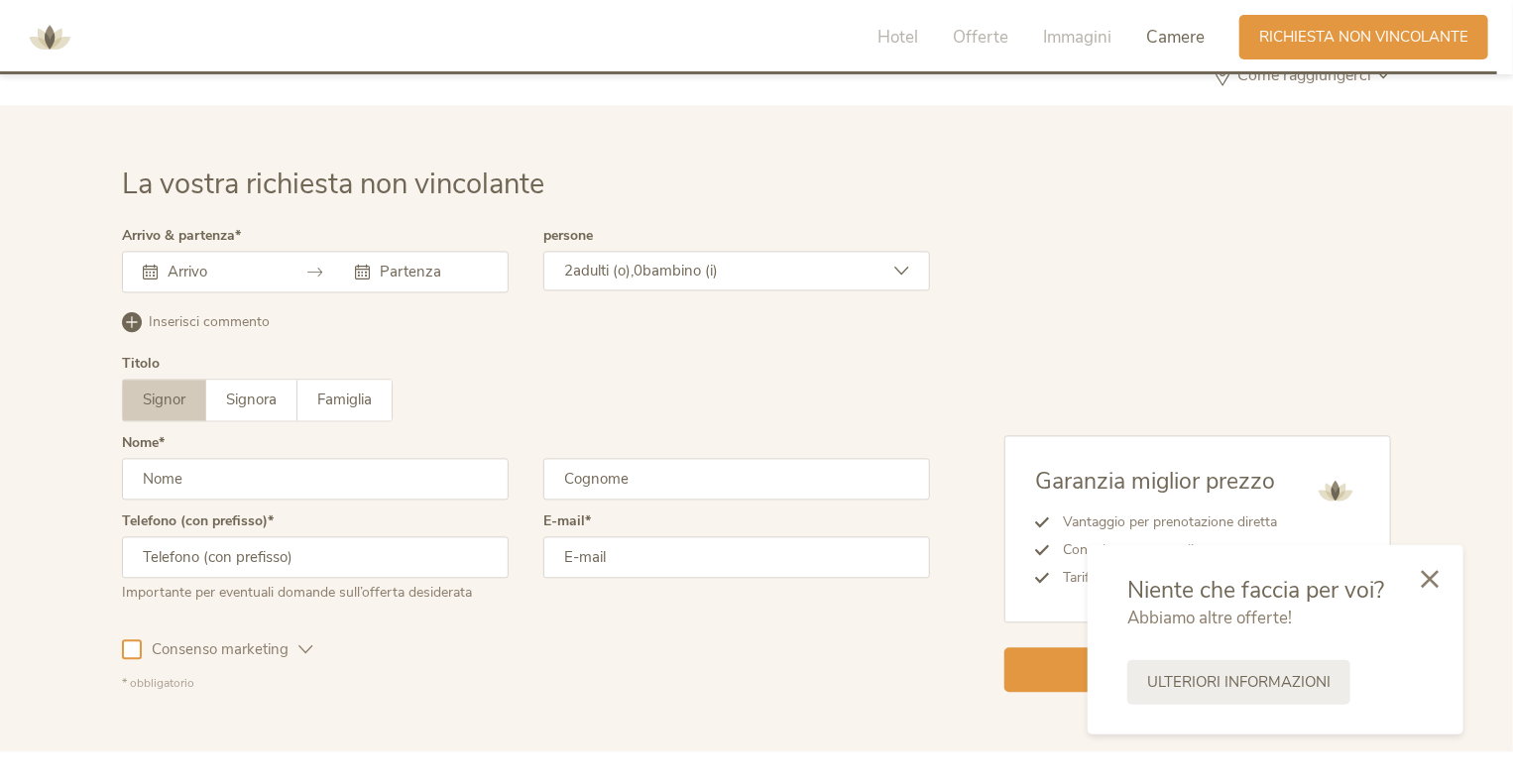 scroll, scrollTop: 5763, scrollLeft: 0, axis: vertical 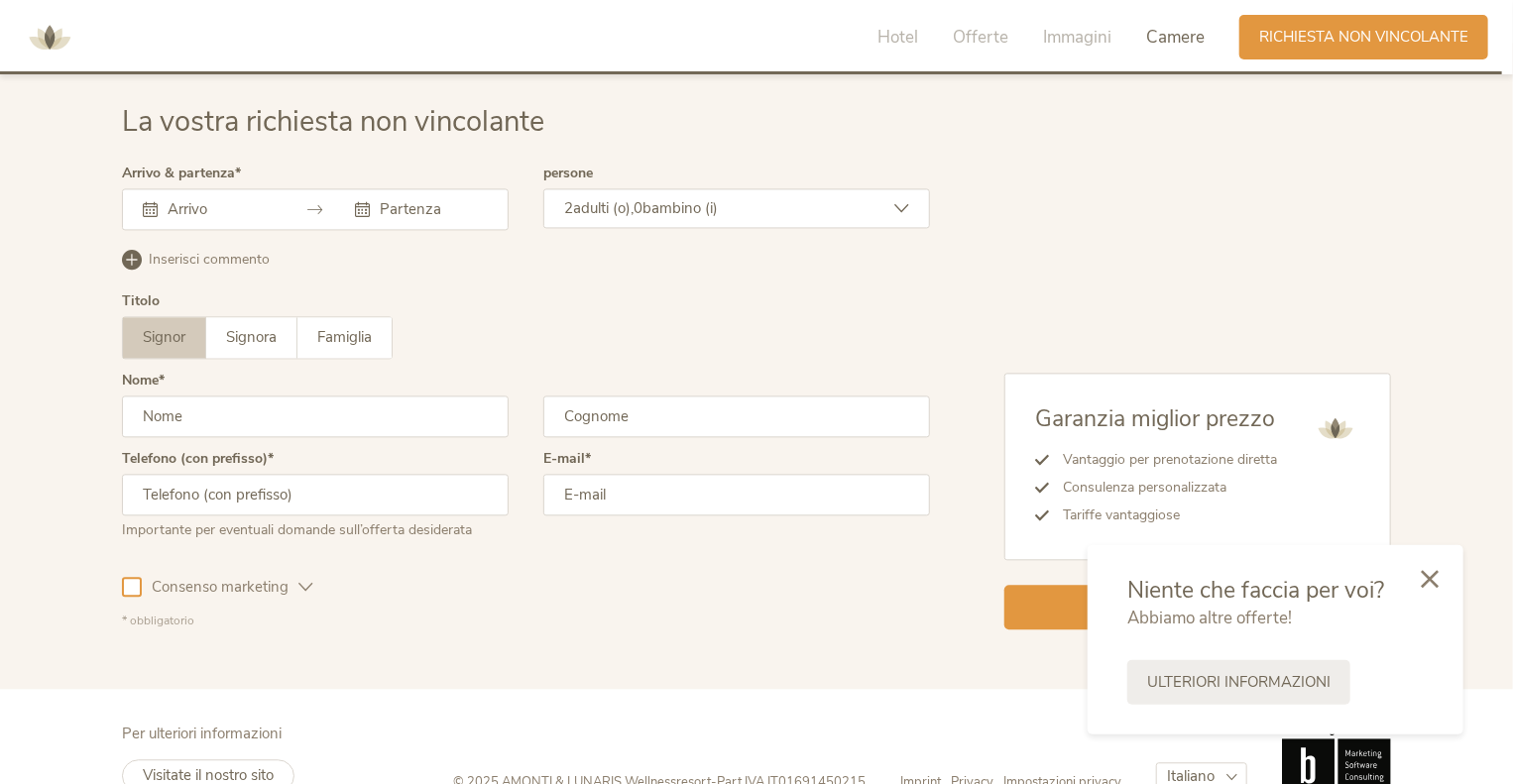click at bounding box center [219, 209] 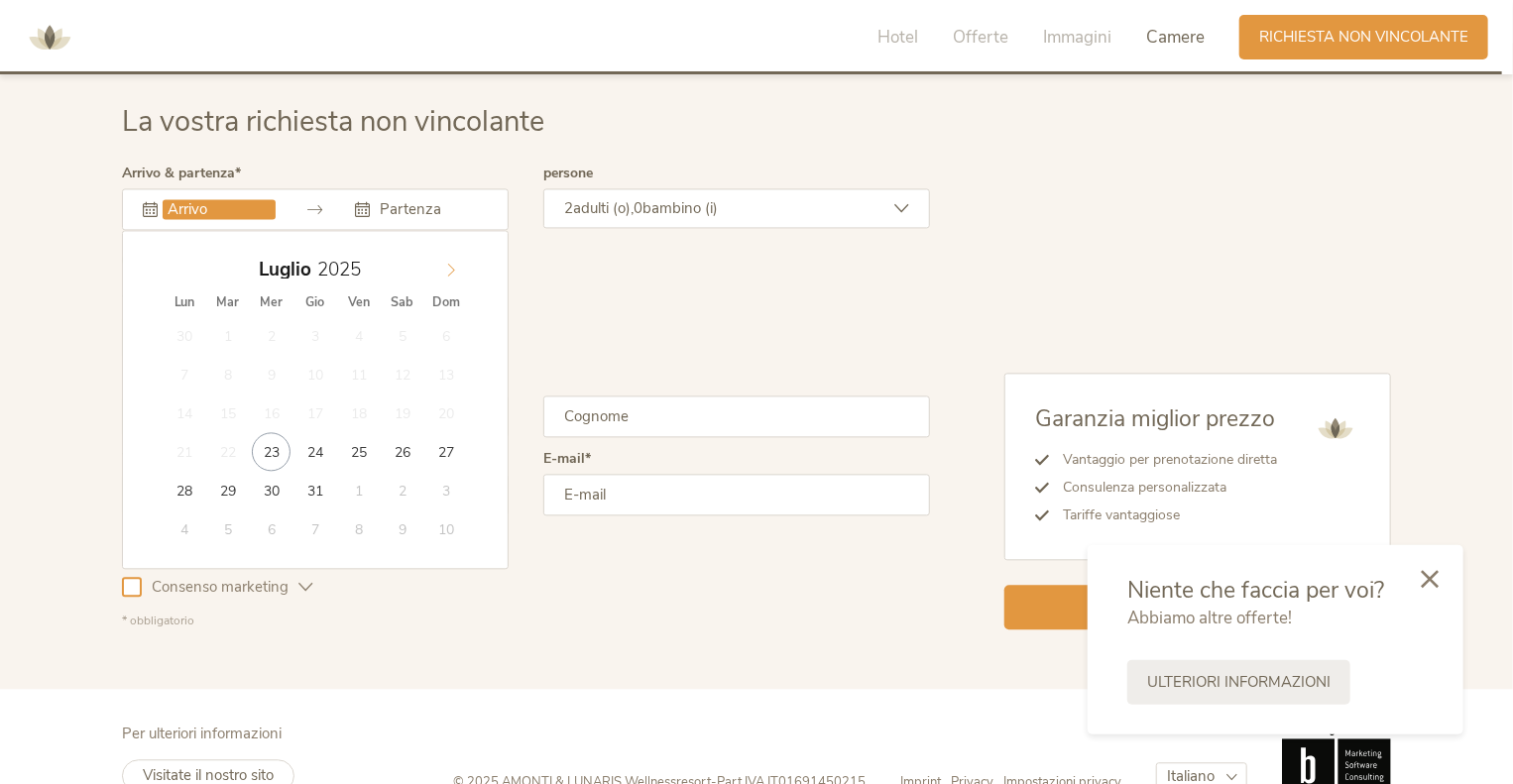 click 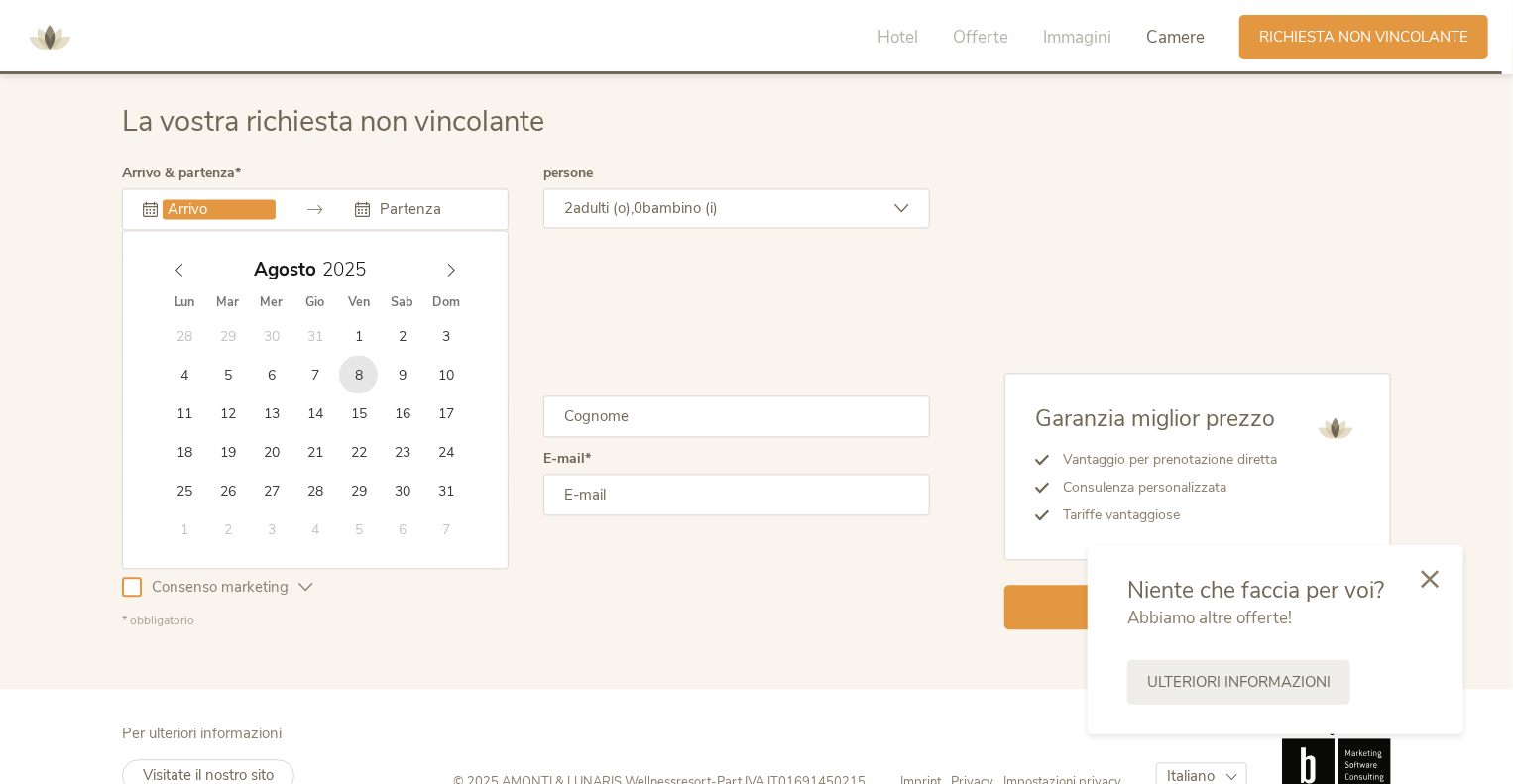 type on "[DATE]" 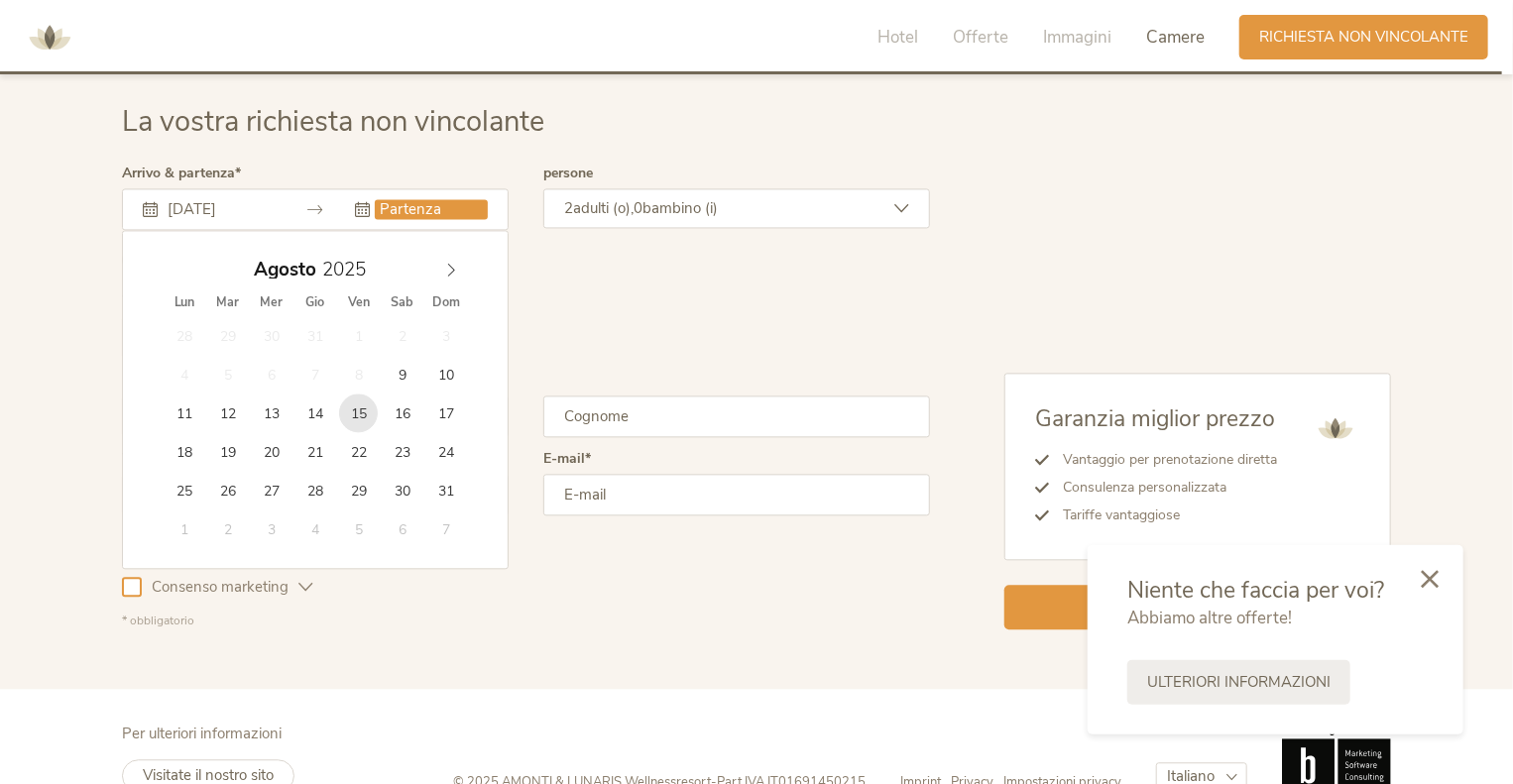 type on "[DATE]" 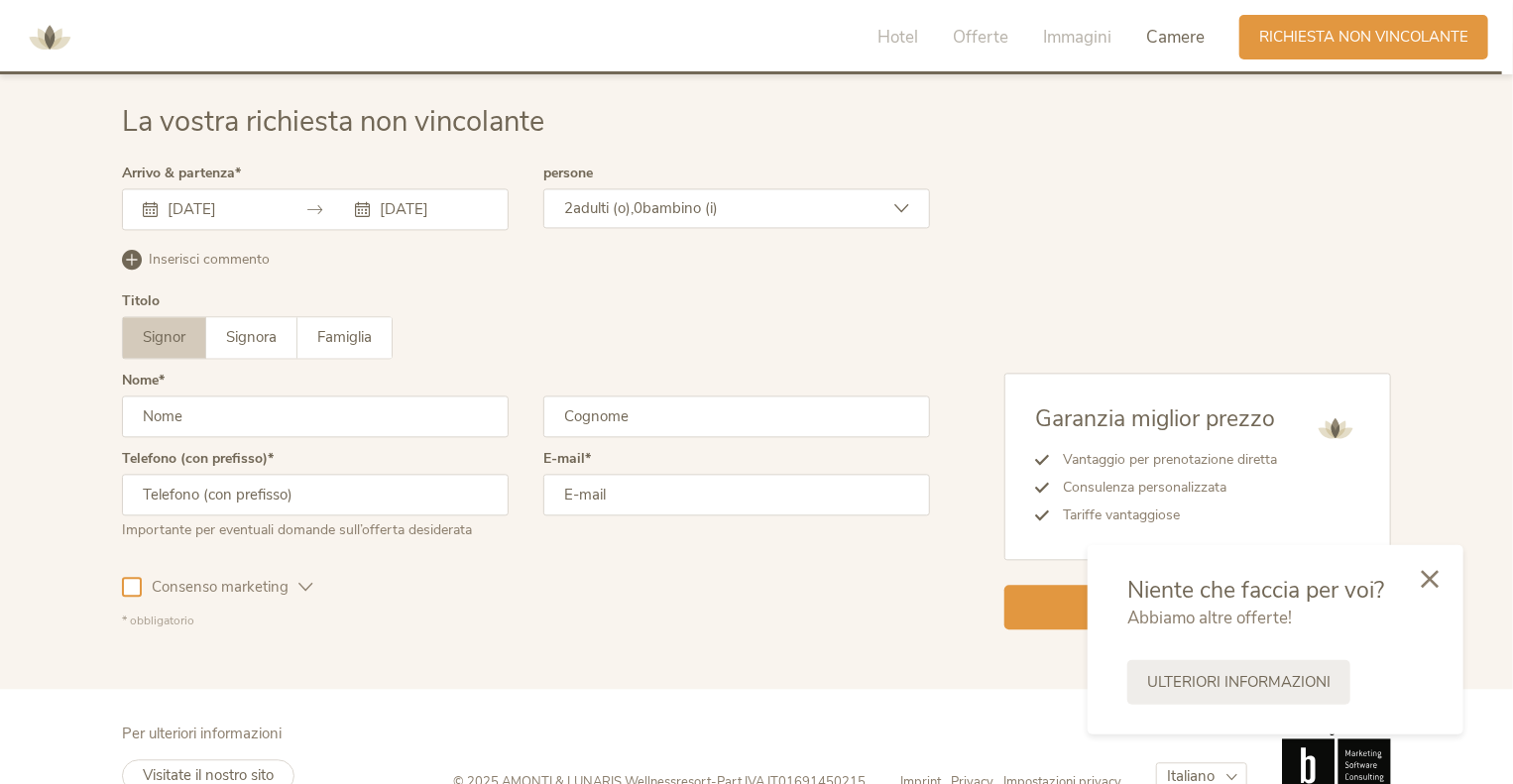 click at bounding box center (901, 208) 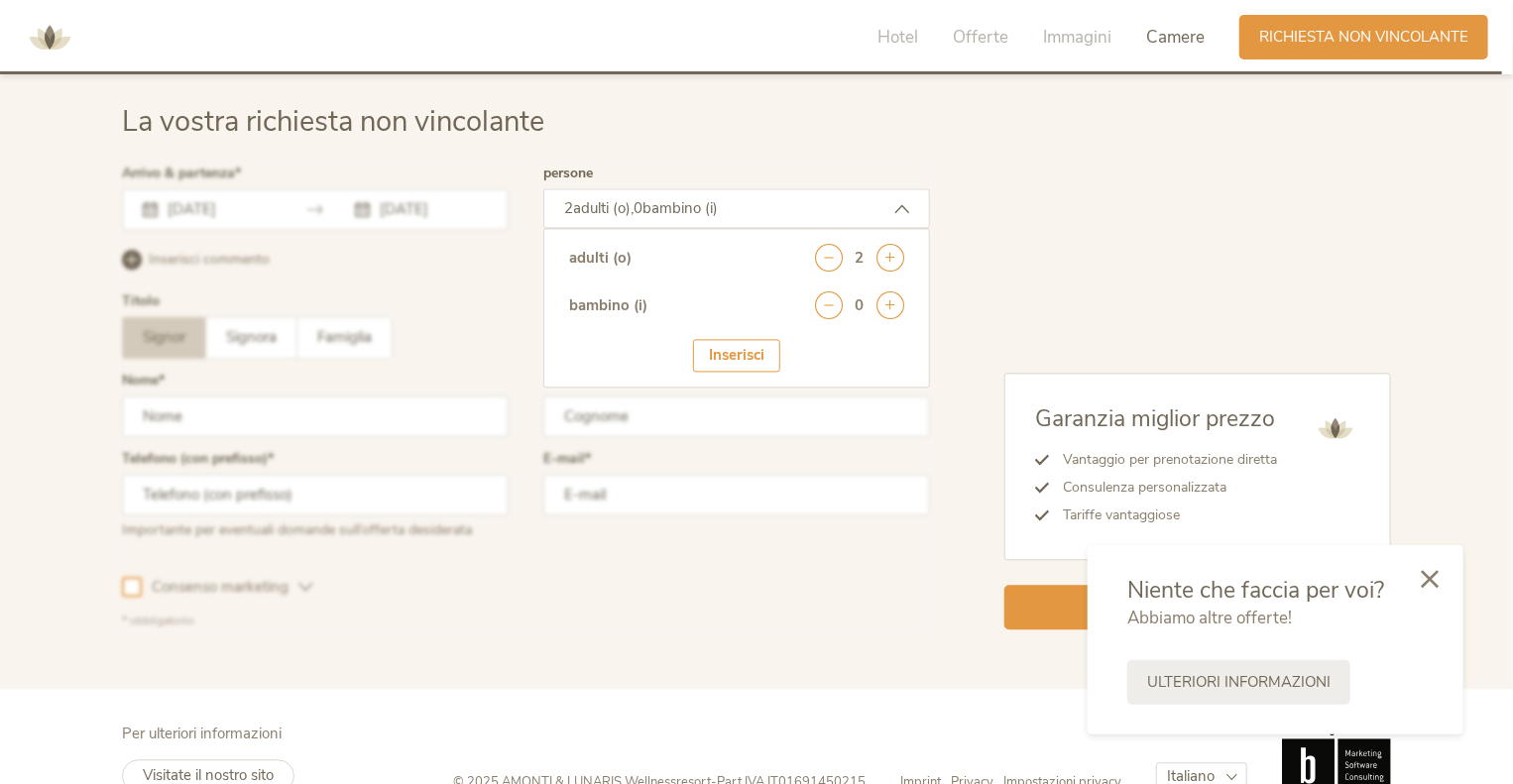 click on "0" at bounding box center [860, 305] 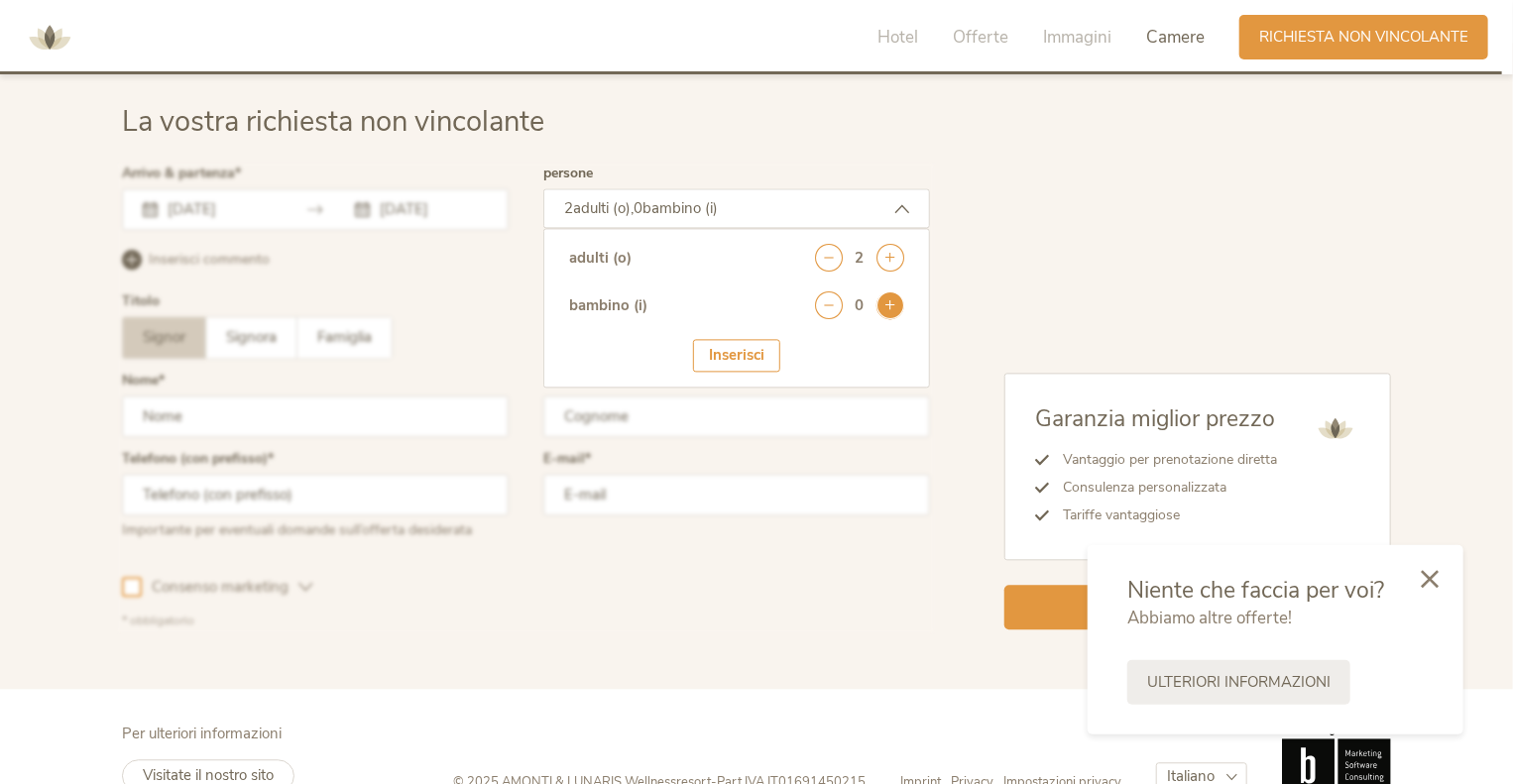 click at bounding box center [890, 305] 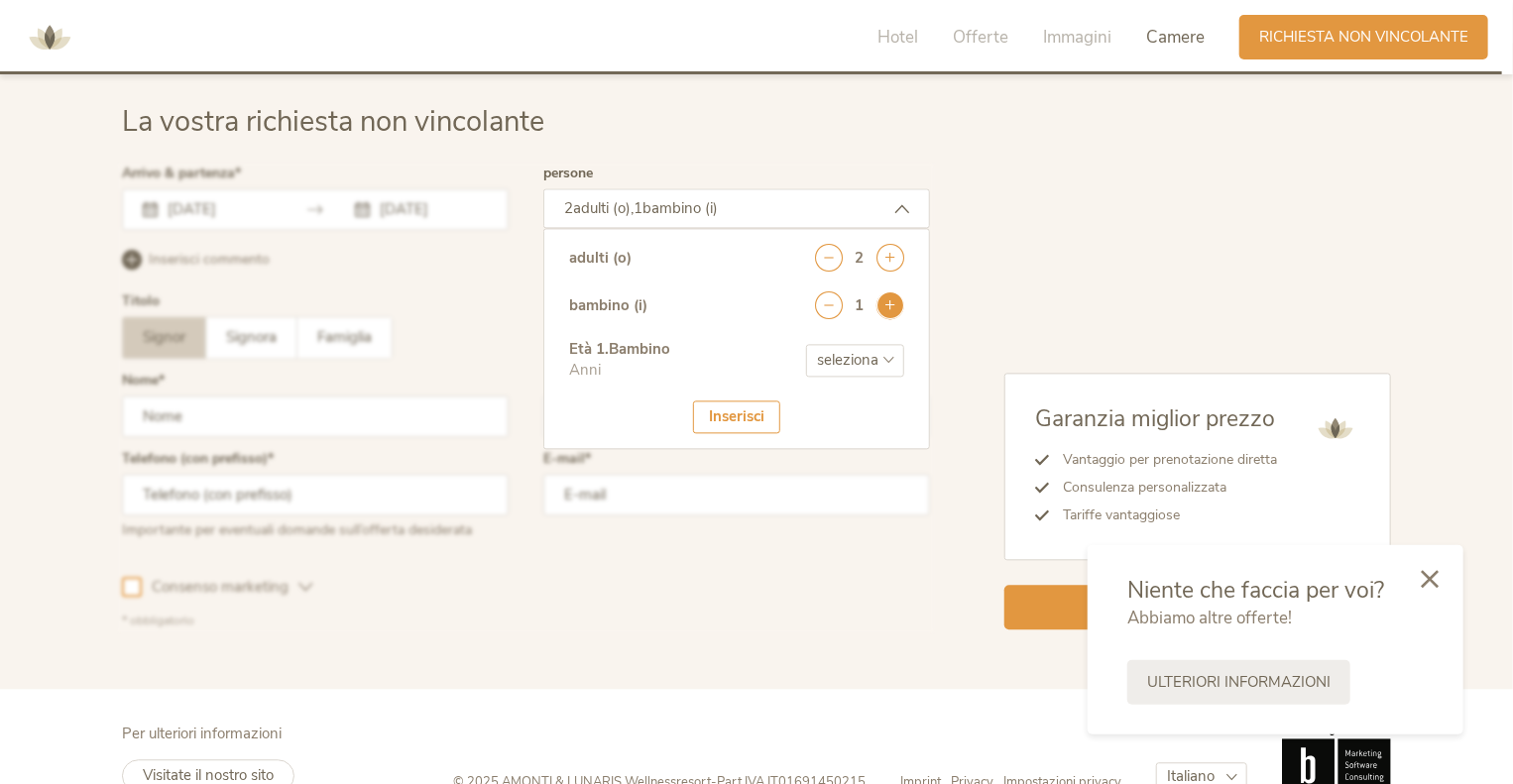 click at bounding box center [890, 305] 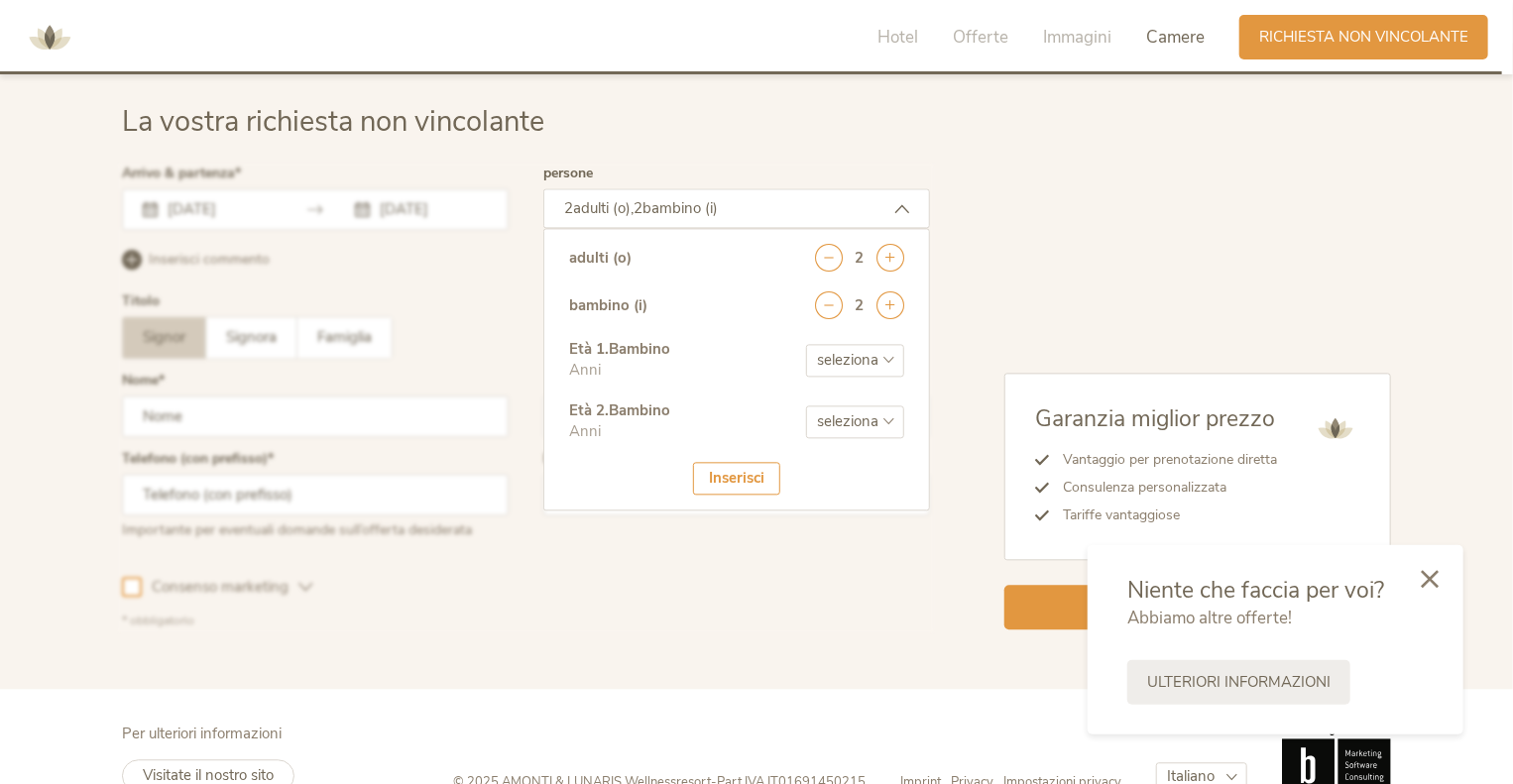click on "seleziona   0 1 2 3 4 5 6 7 8 9 10 11 12 13 14 15 16 17" at bounding box center (855, 360) 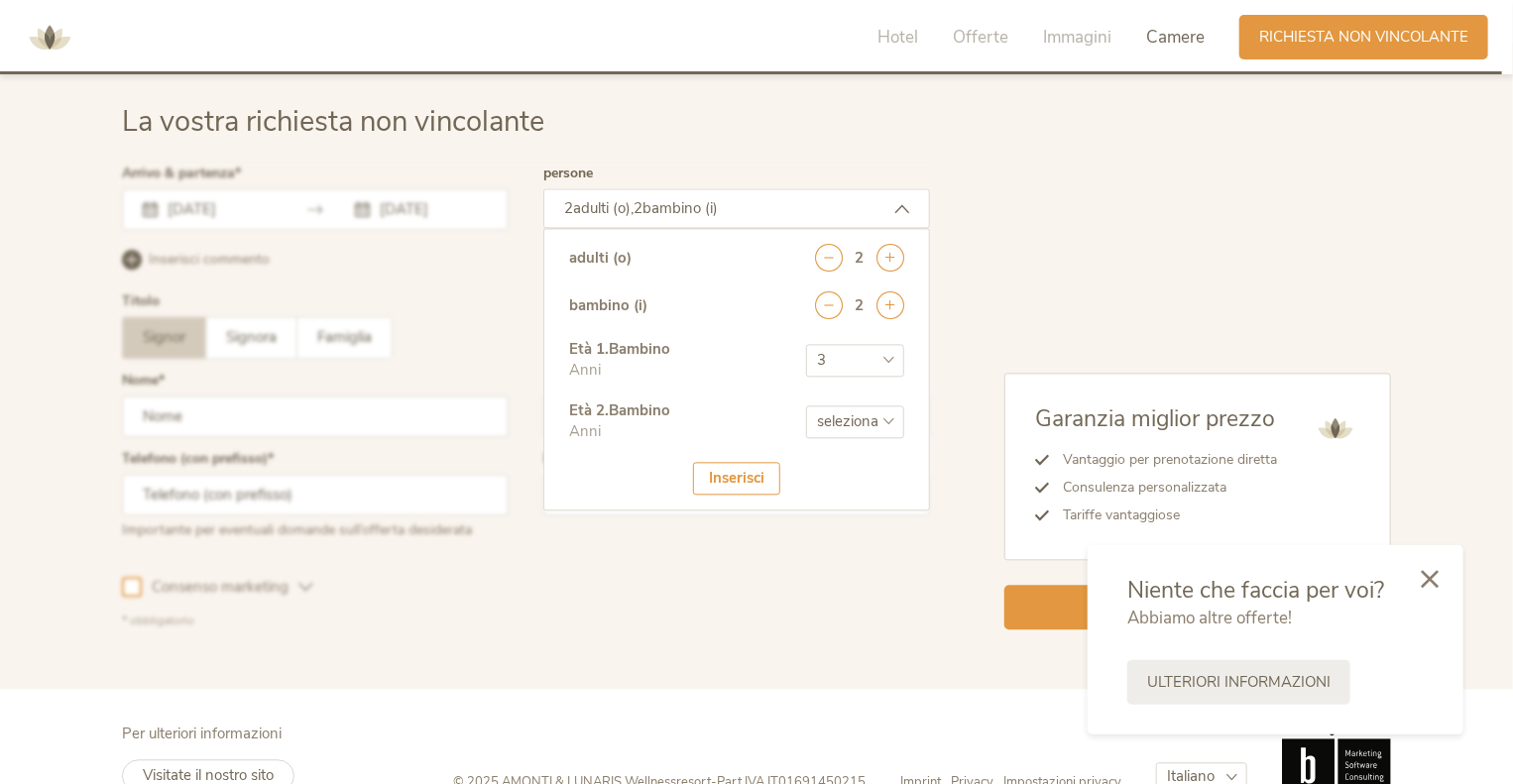 click on "seleziona   0 1 2 3 4 5 6 7 8 9 10 11 12 13 14 15 16 17" at bounding box center (855, 360) 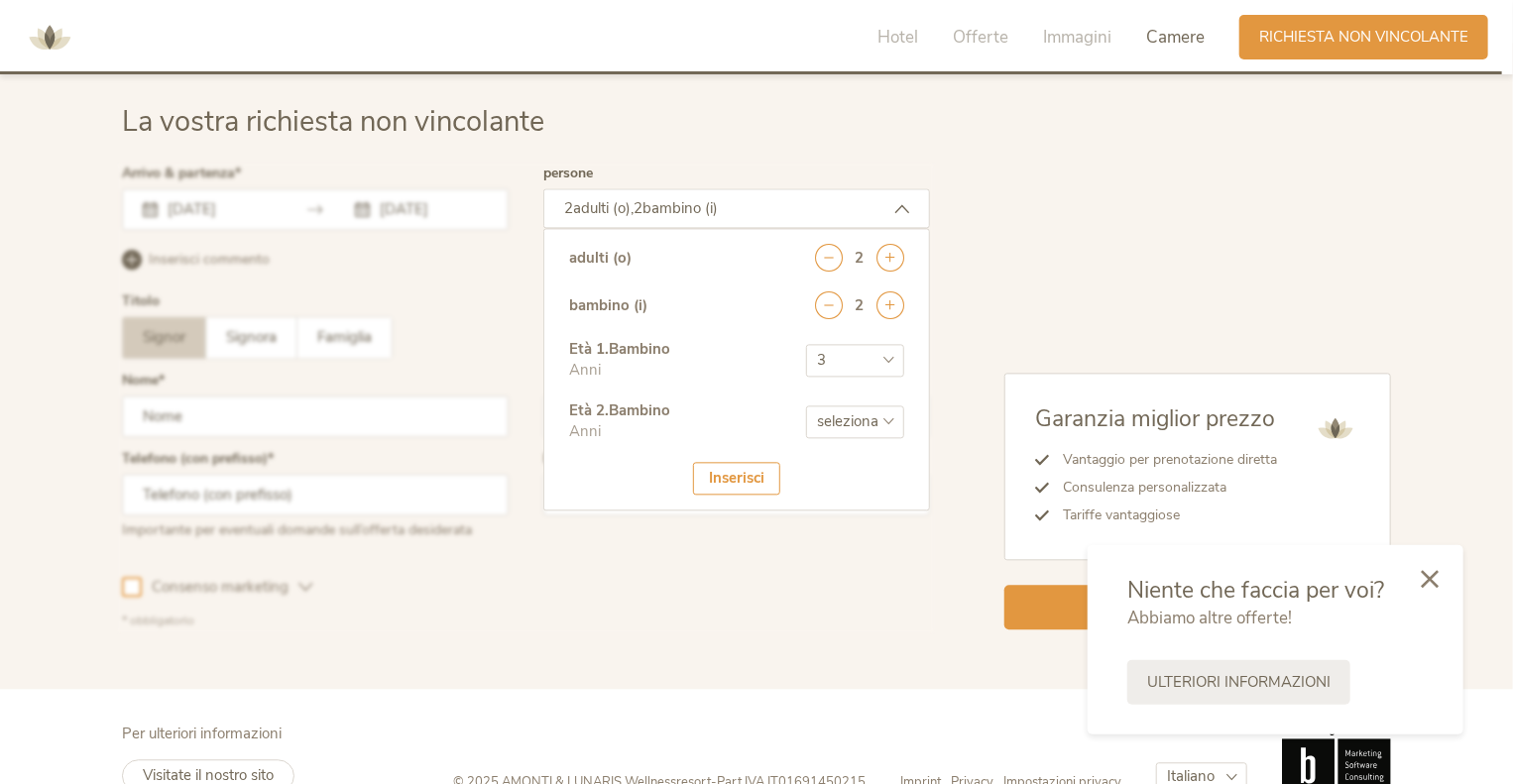 click on "seleziona   0 1 2 3 4 5 6 7 8 9 10 11 12 13 14 15 16 17" at bounding box center (855, 421) 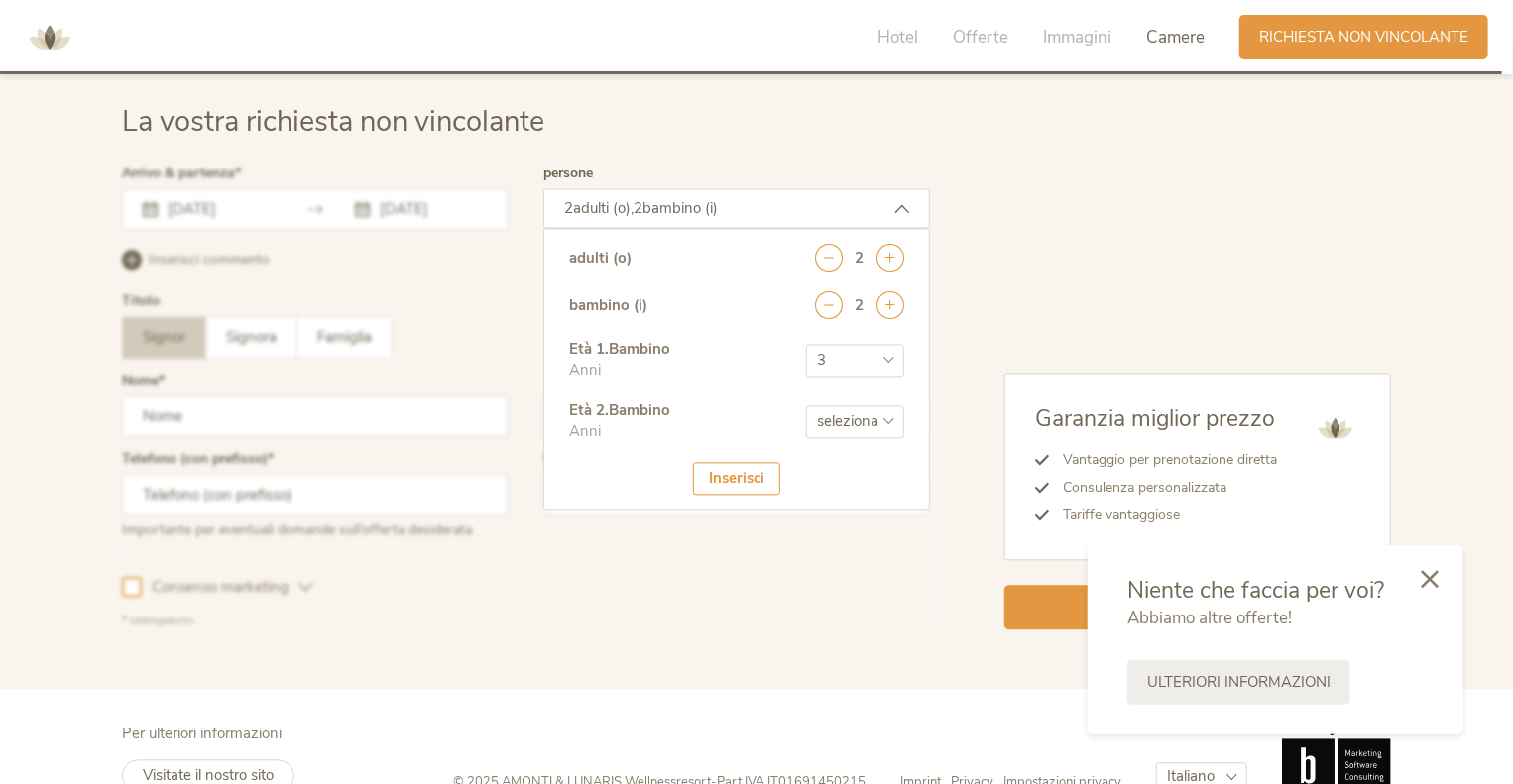 select on "5" 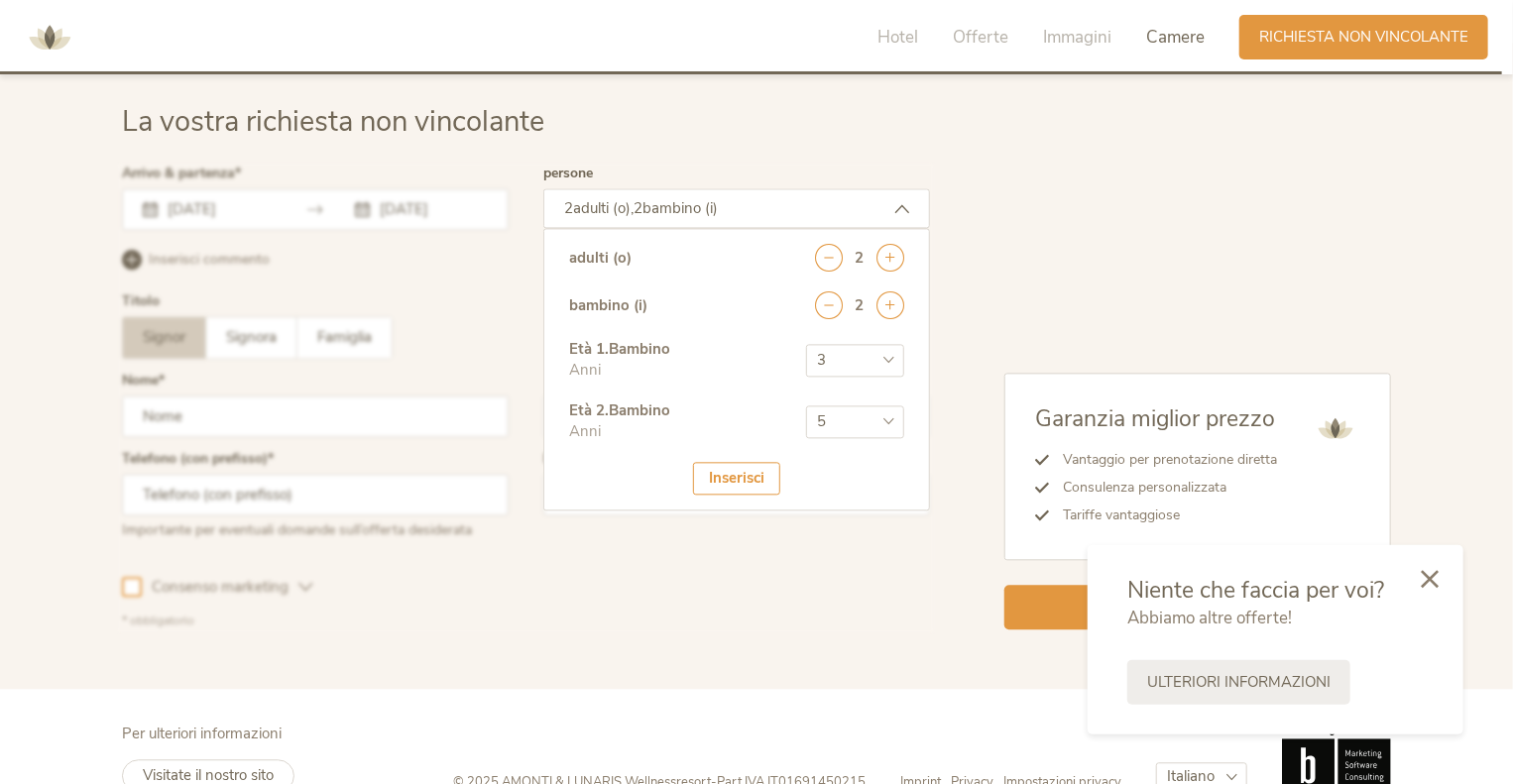 click on "Inserisci" at bounding box center (737, 478) 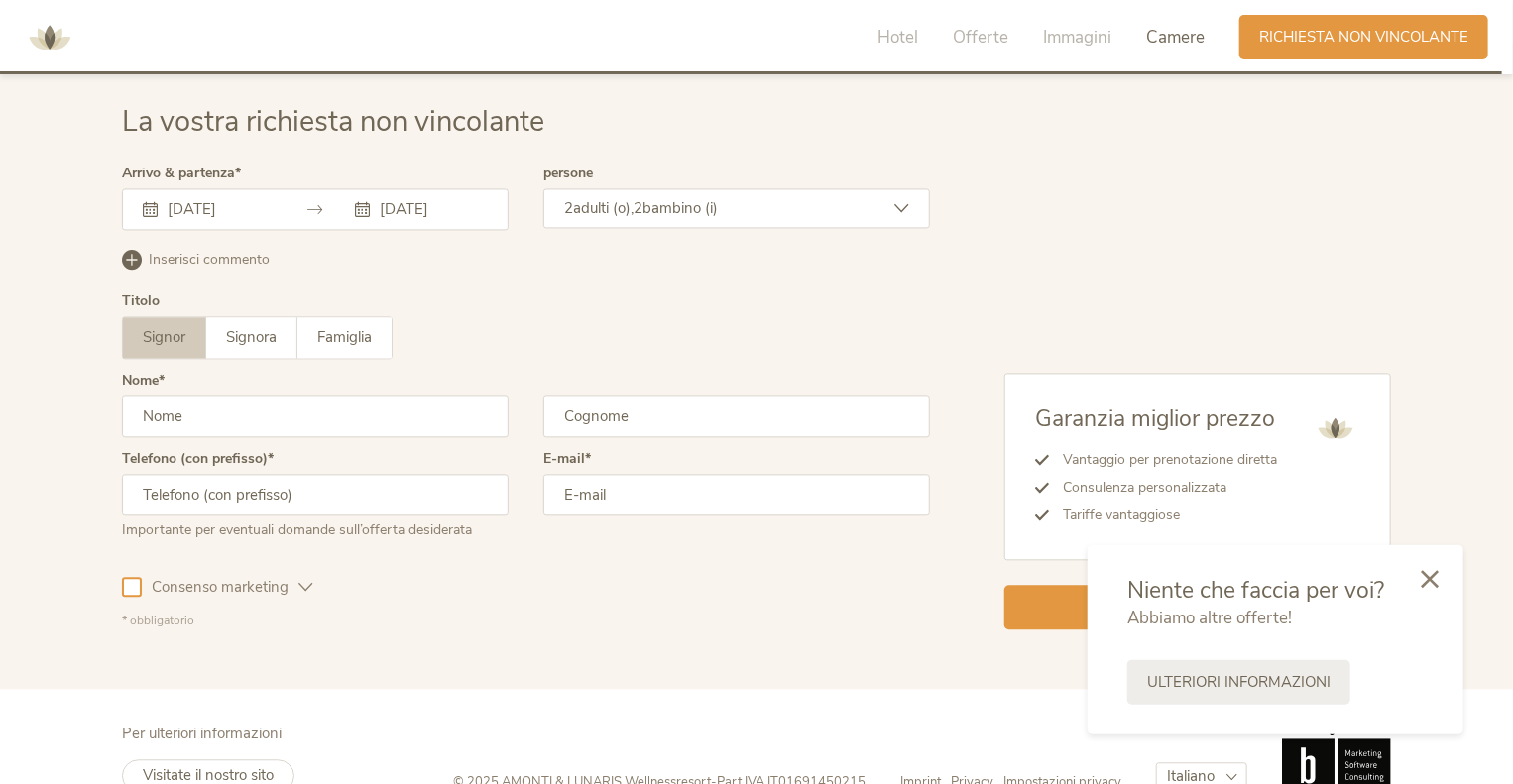 click at bounding box center (315, 416) 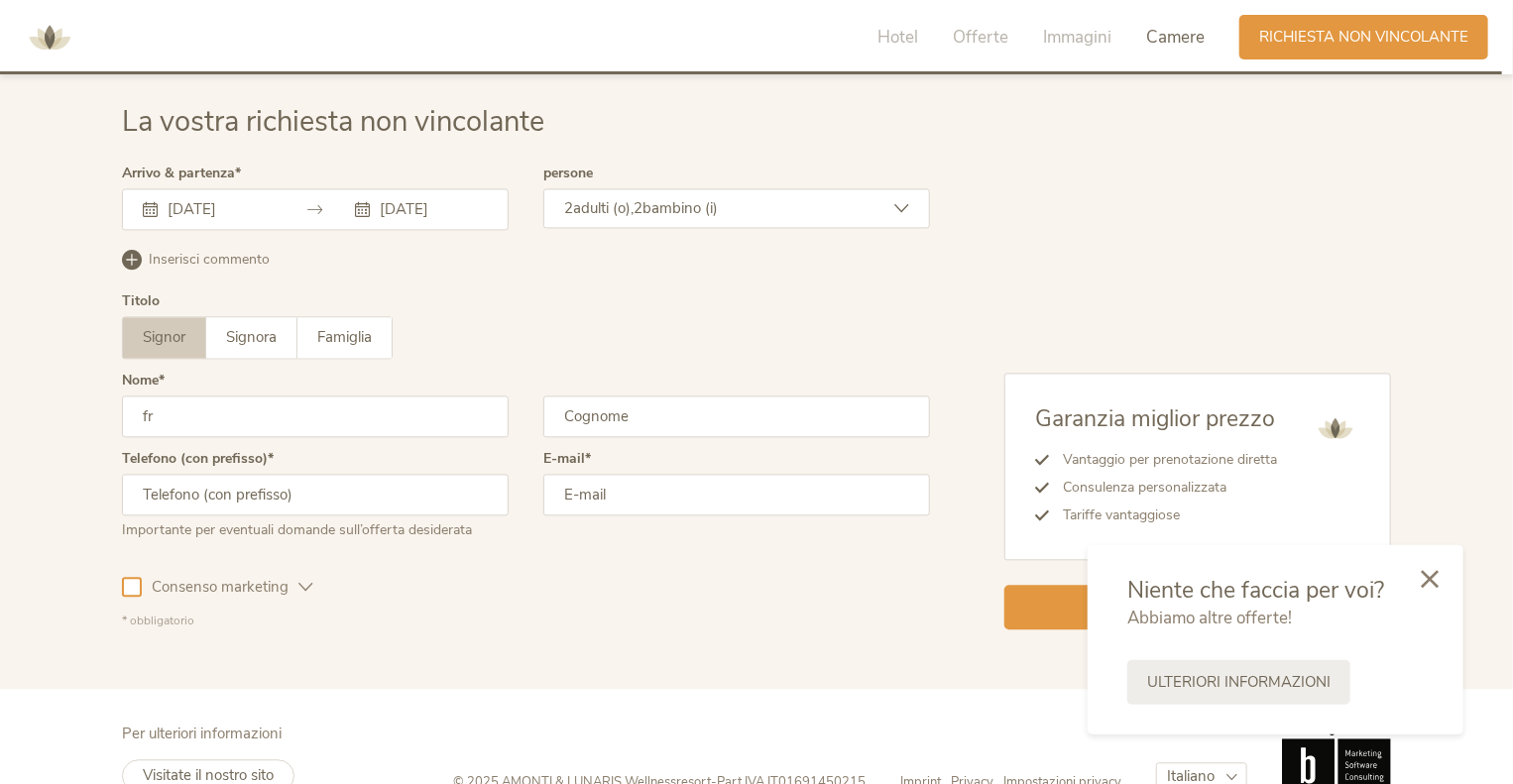 type on "f" 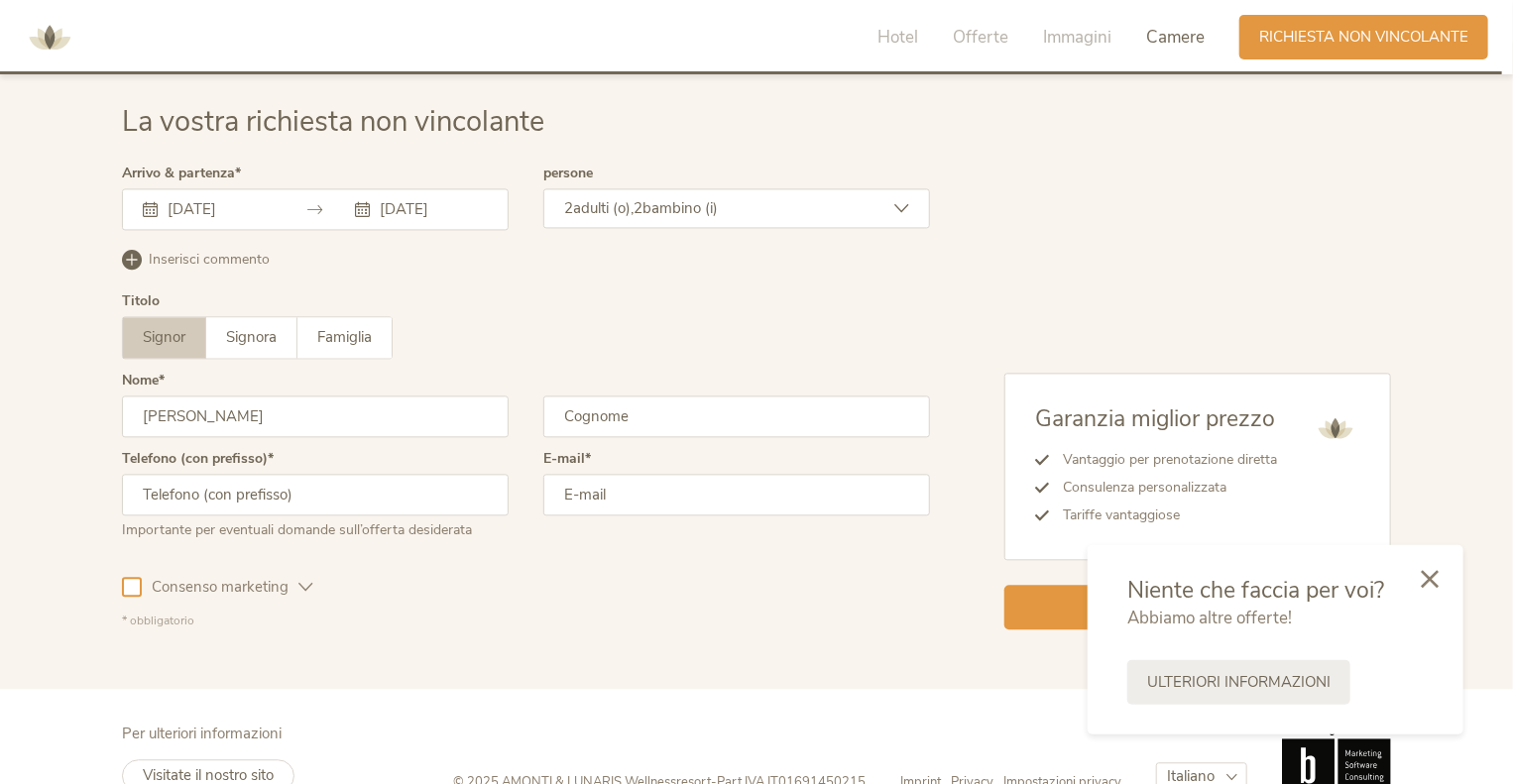 type on "[PERSON_NAME]" 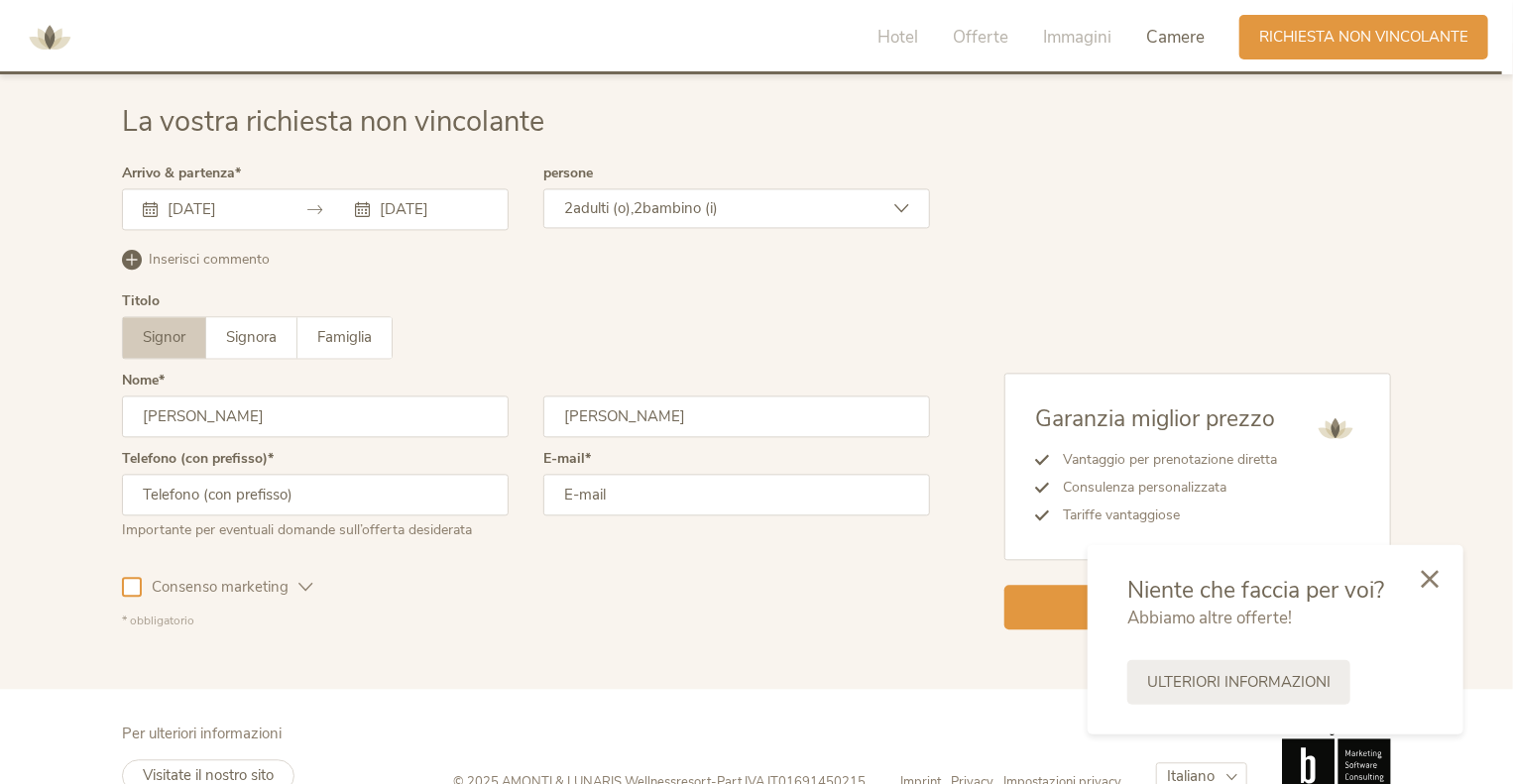 type on "[PERSON_NAME]" 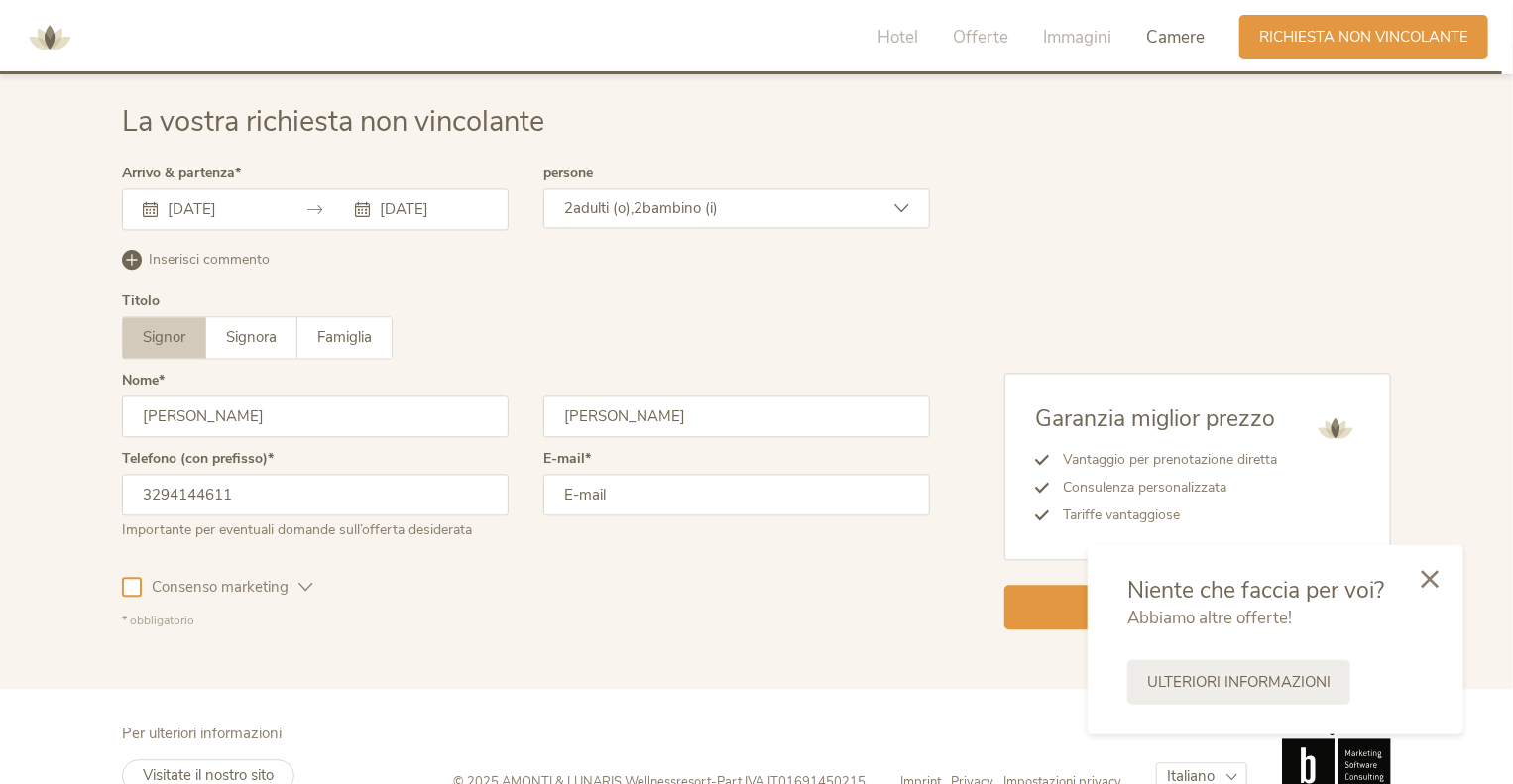 type on "3294144611" 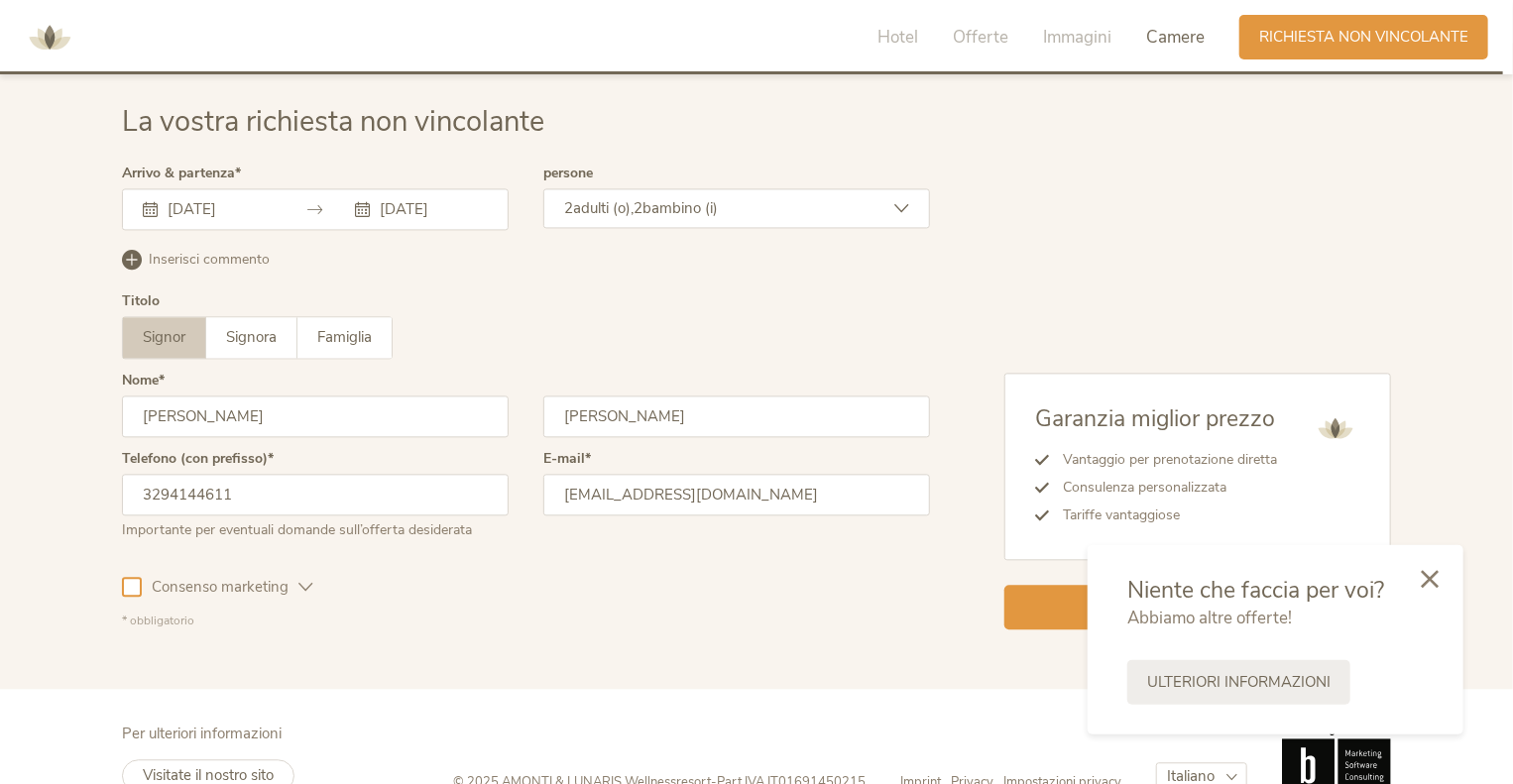 scroll, scrollTop: 5802, scrollLeft: 0, axis: vertical 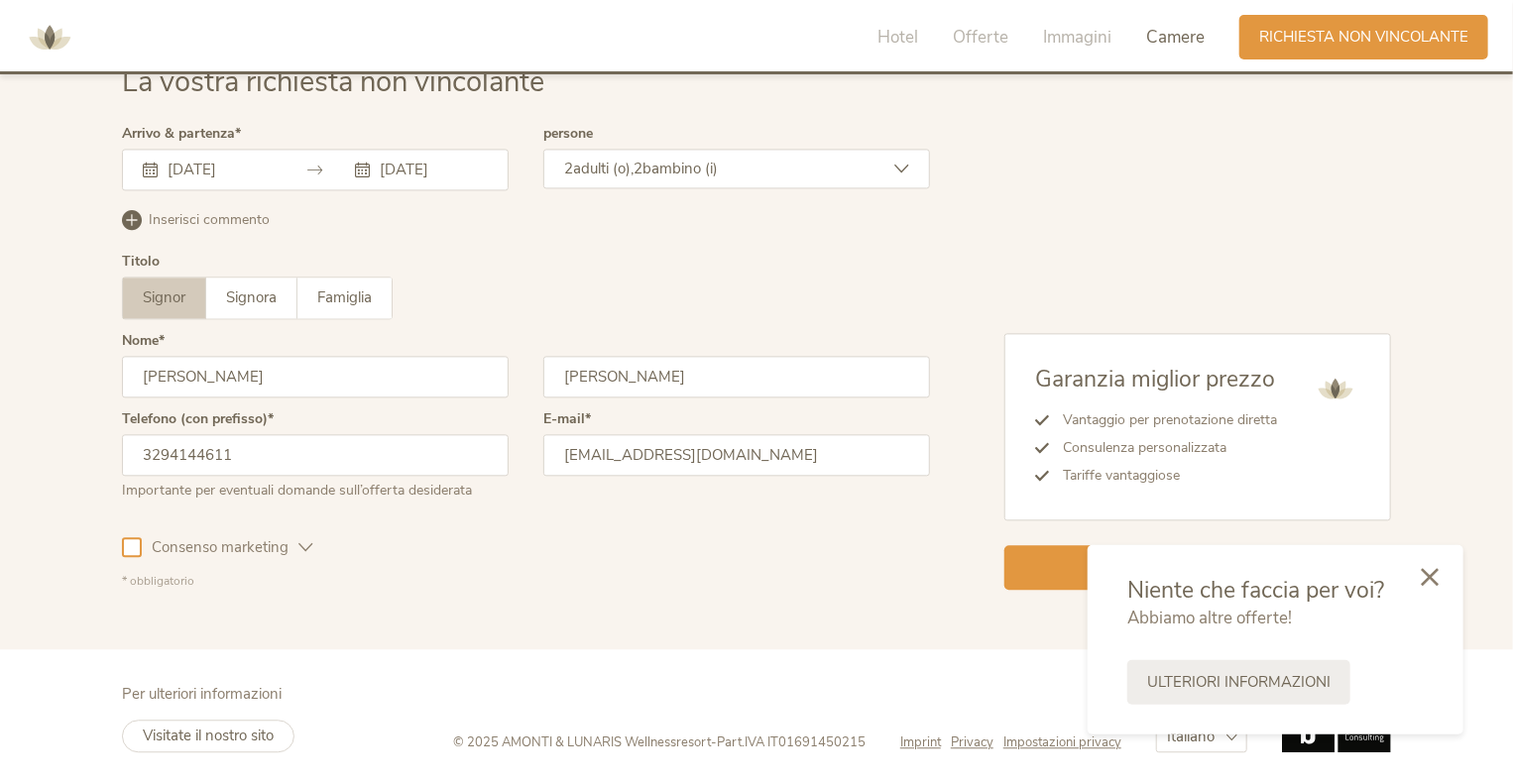 type on "[EMAIL_ADDRESS][DOMAIN_NAME]" 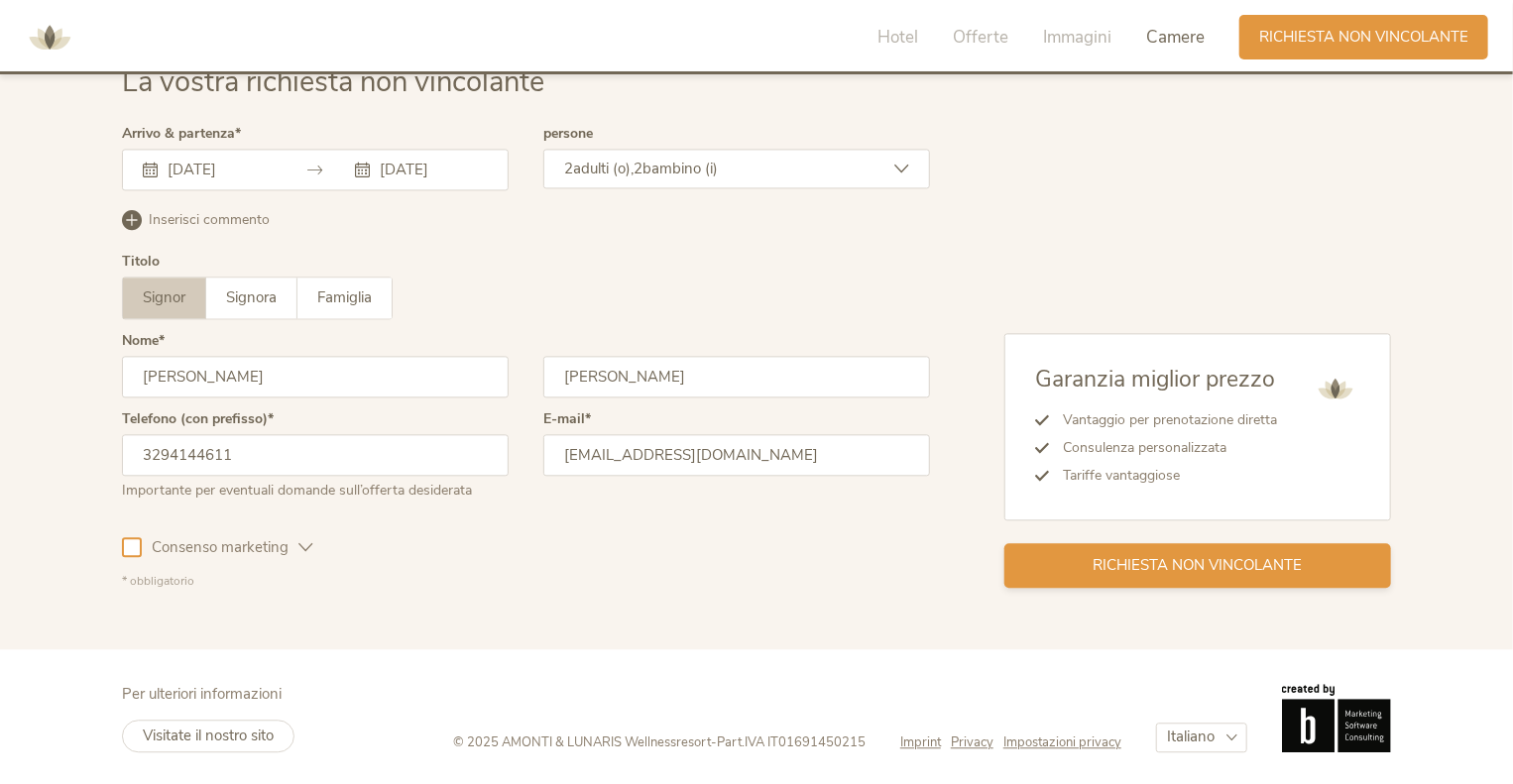 click on "Richiesta non vincolante" at bounding box center [1198, 565] 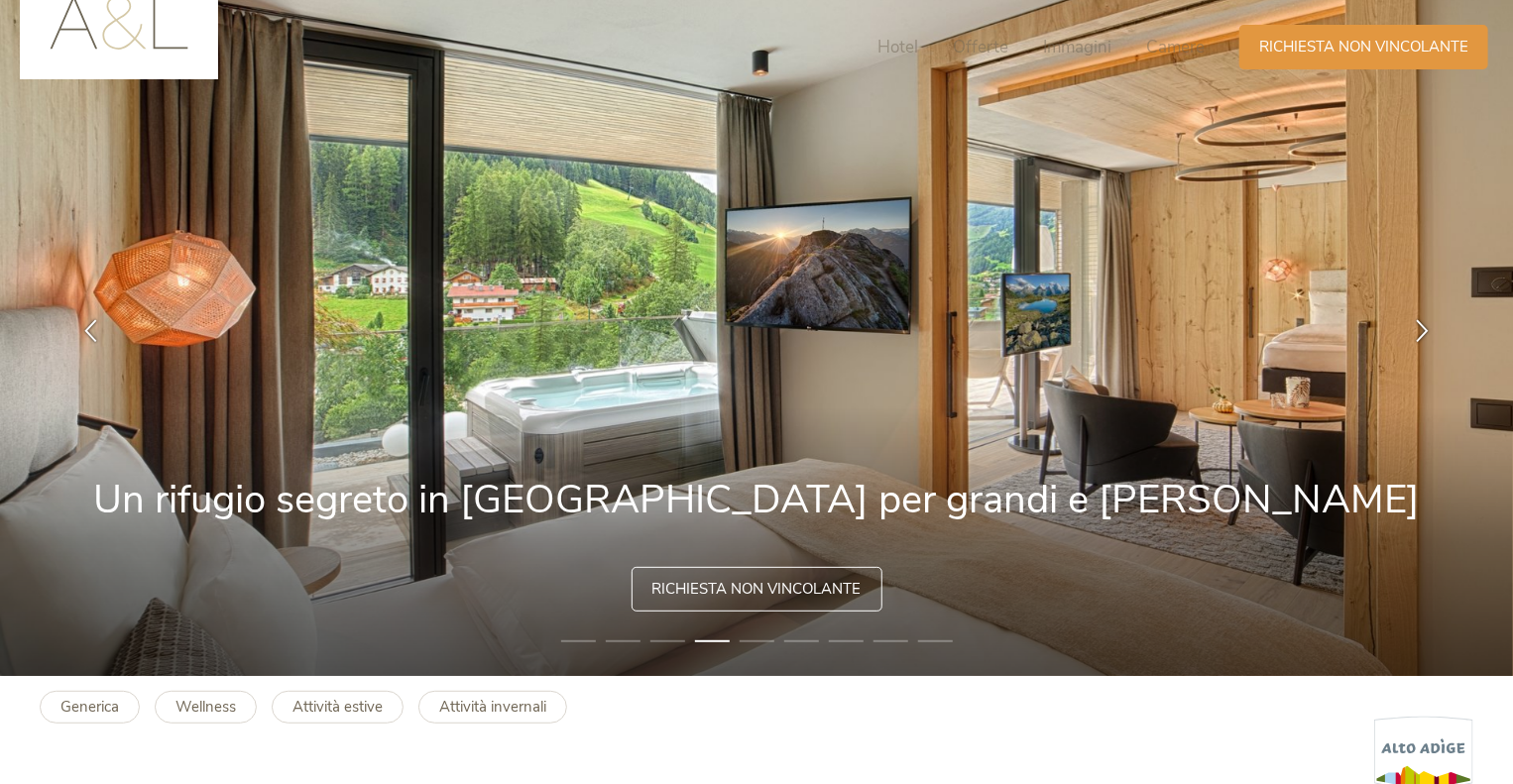 scroll, scrollTop: 0, scrollLeft: 0, axis: both 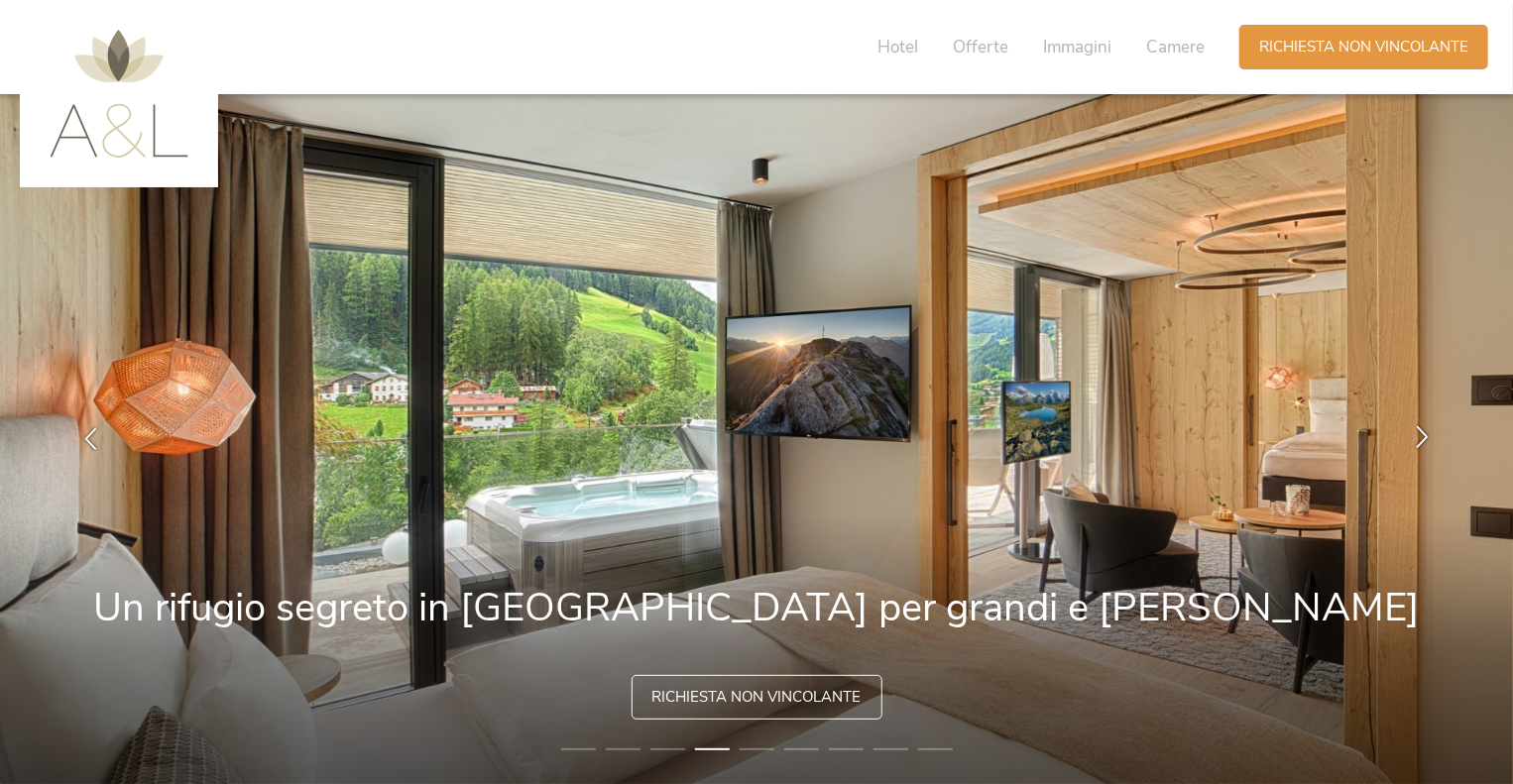 click at bounding box center (1422, 437) 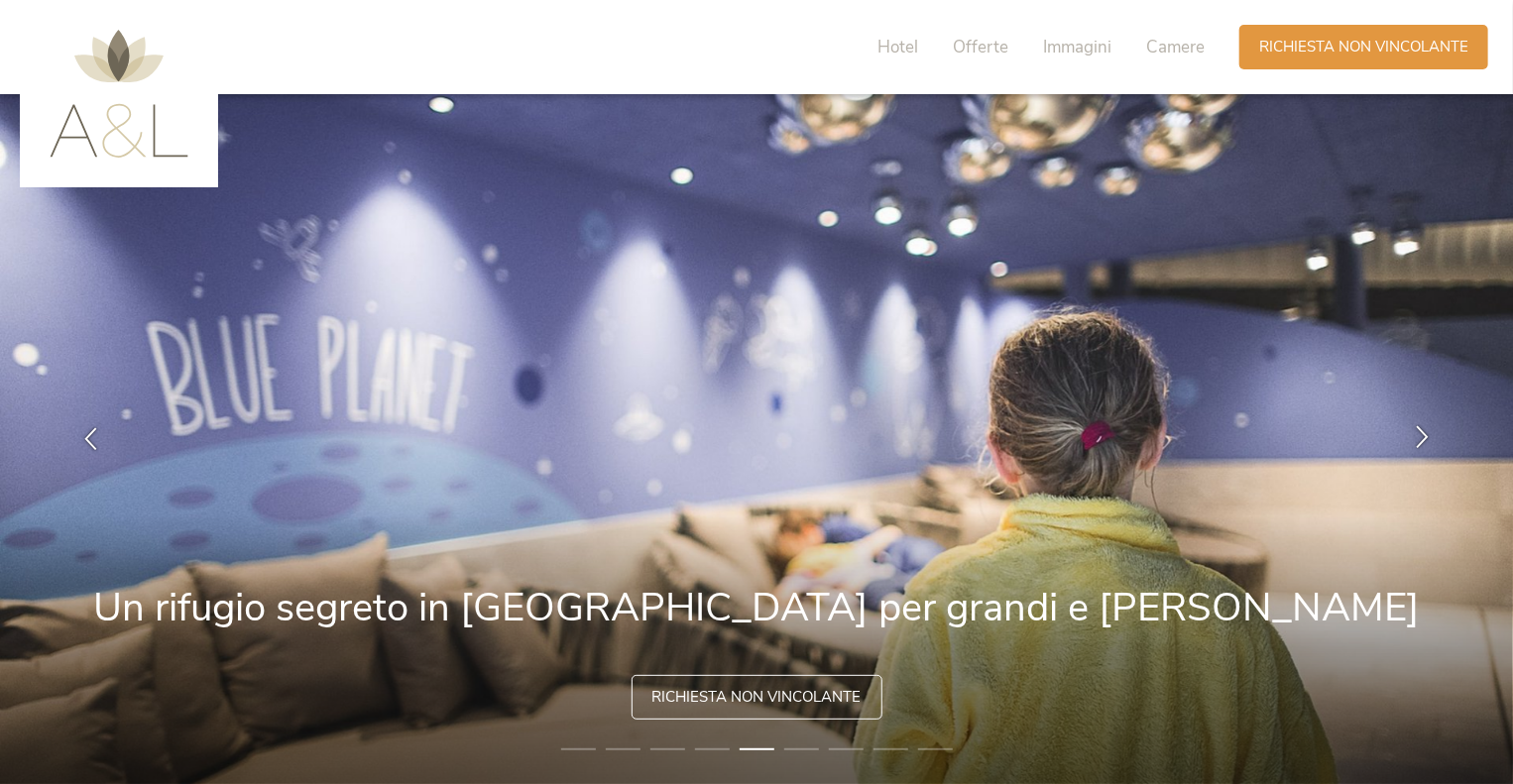 click at bounding box center (1422, 437) 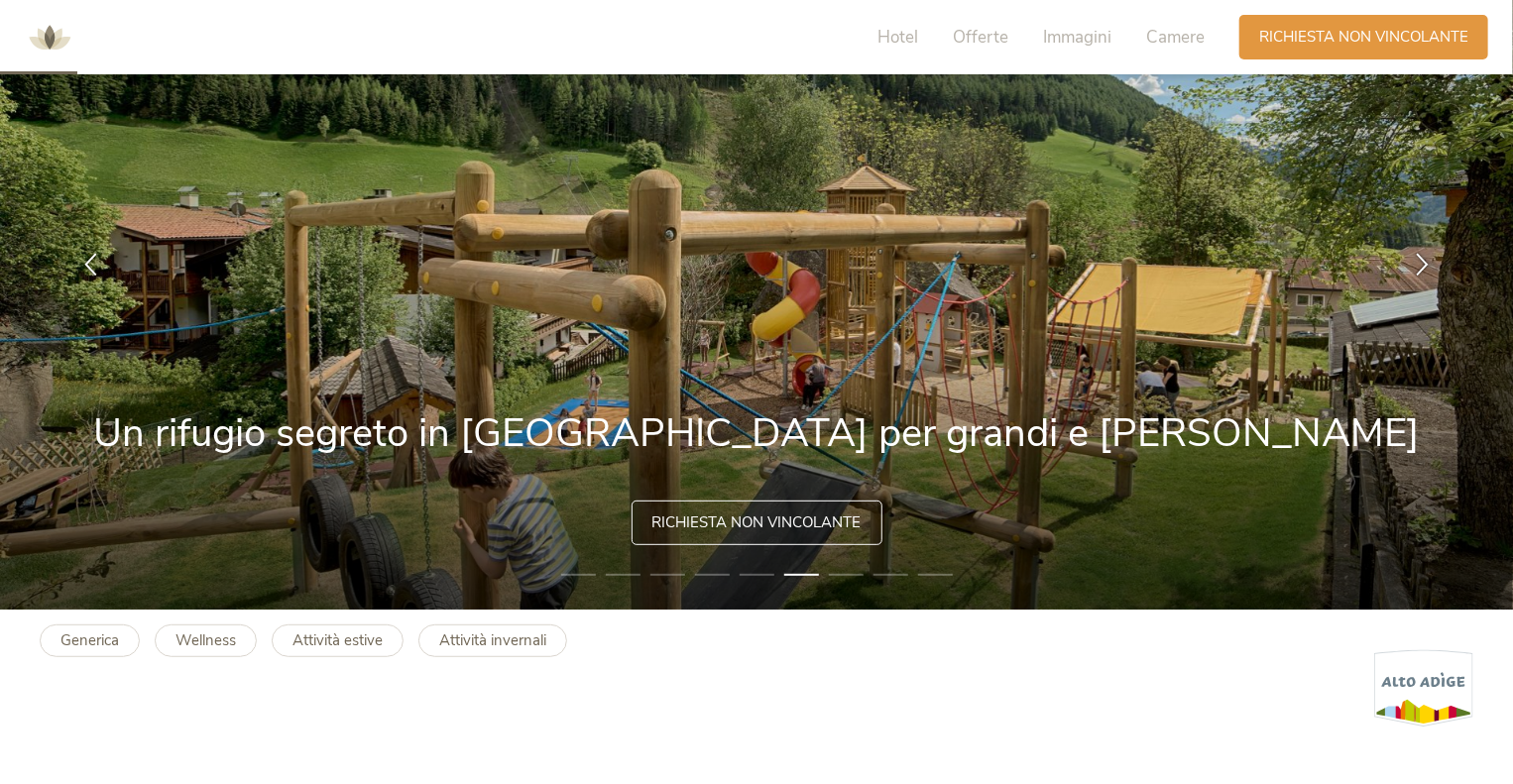 scroll, scrollTop: 297, scrollLeft: 0, axis: vertical 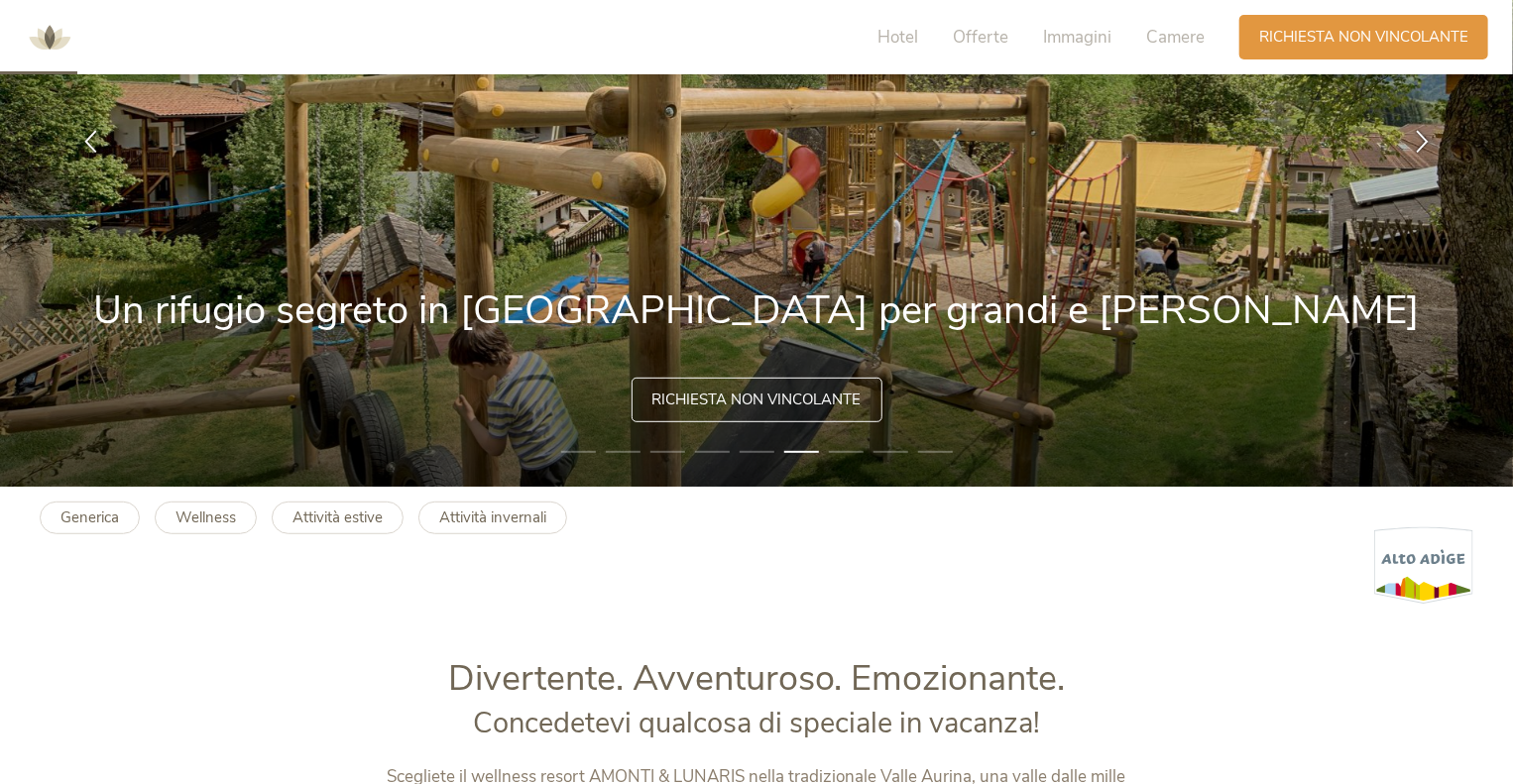 drag, startPoint x: 1152, startPoint y: 249, endPoint x: 763, endPoint y: 250, distance: 389.00129 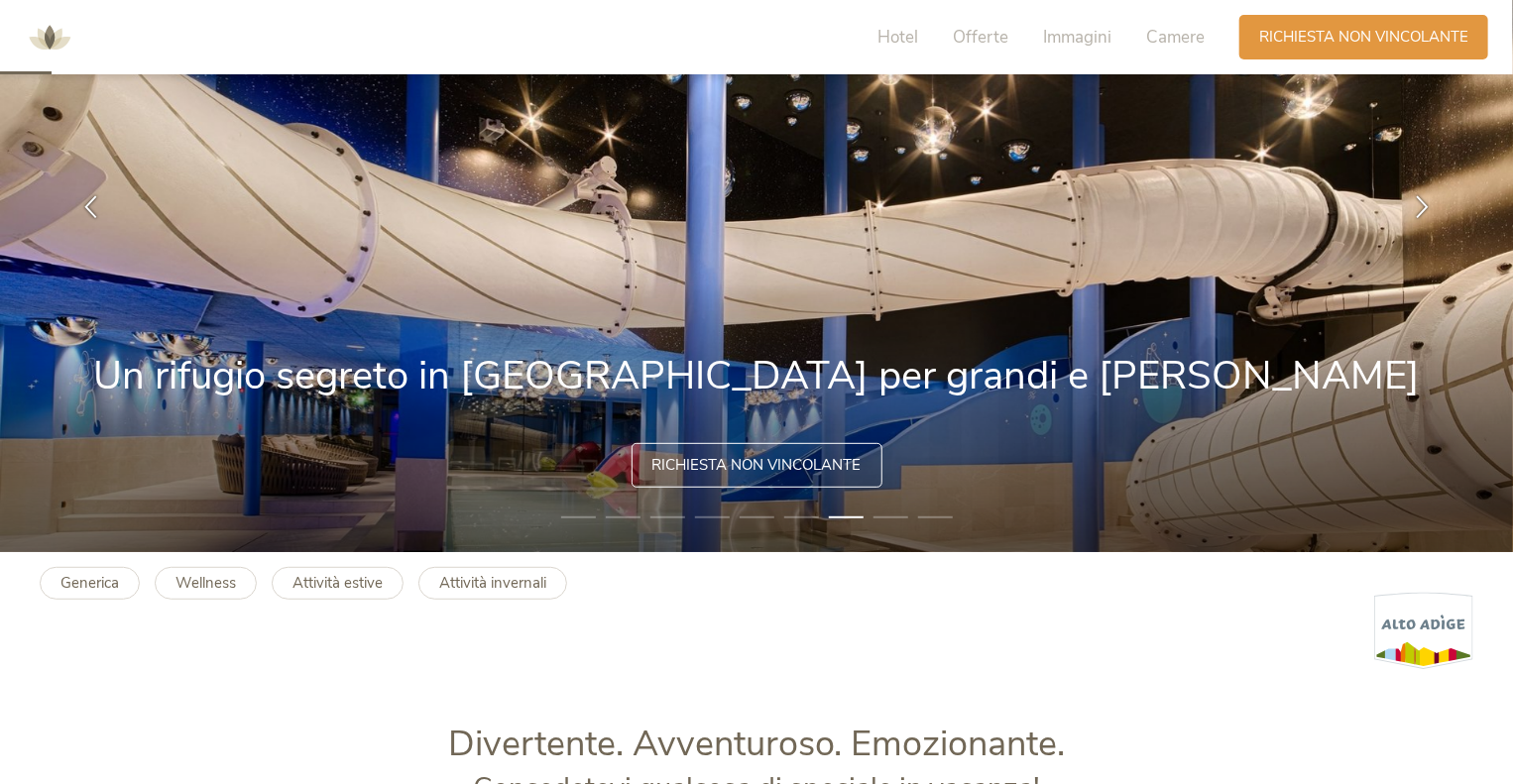scroll, scrollTop: 198, scrollLeft: 0, axis: vertical 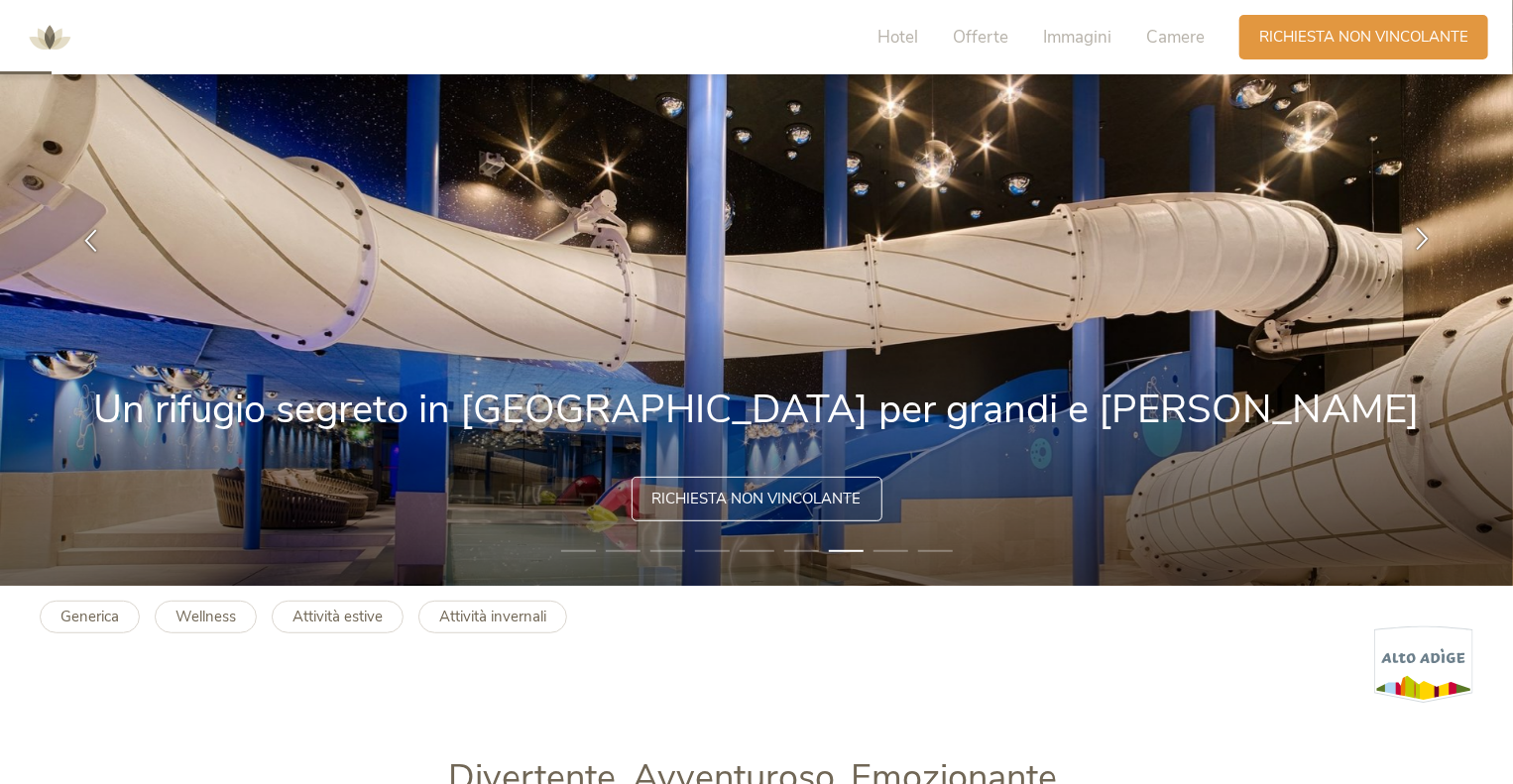 click at bounding box center (1422, 241) 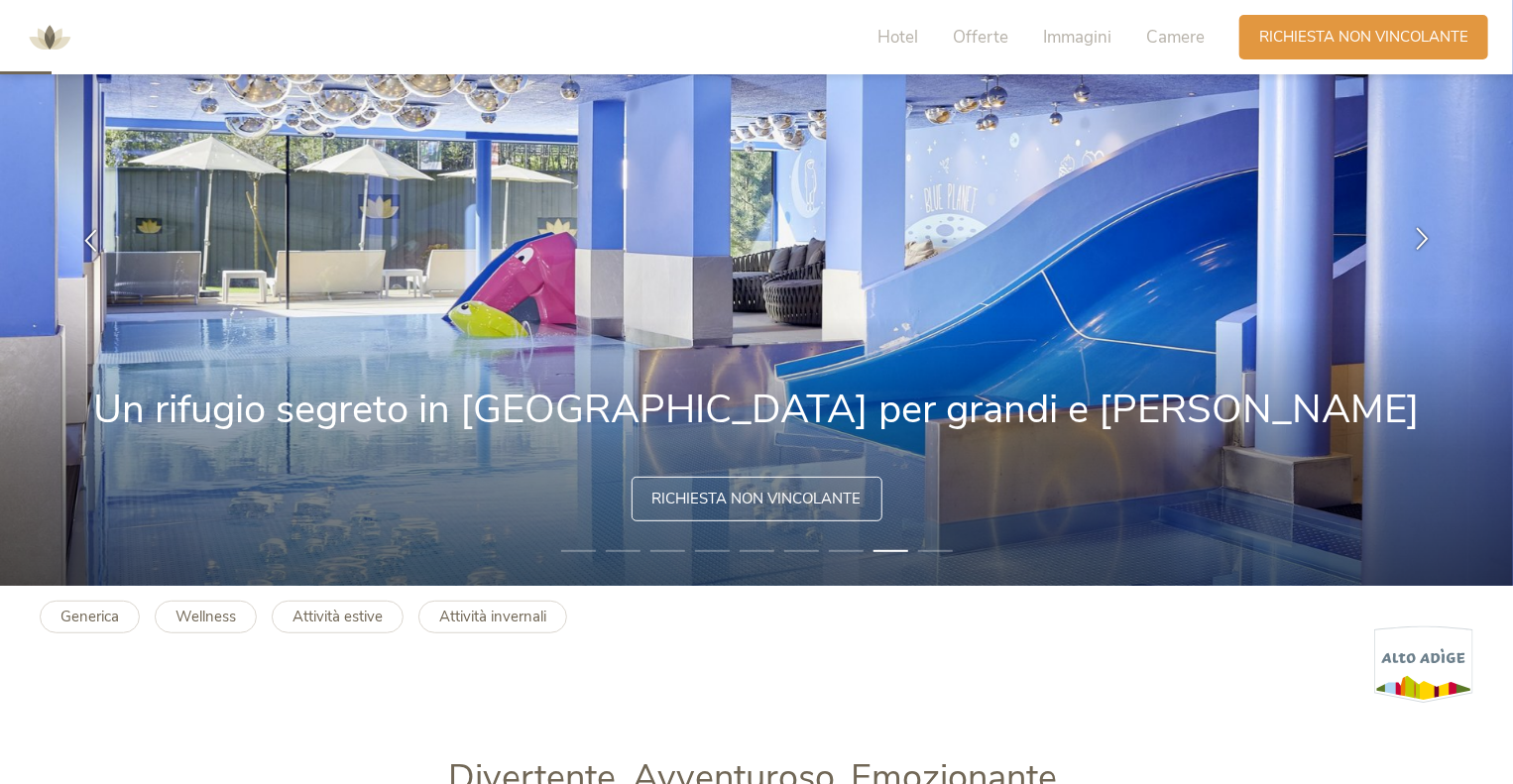 click at bounding box center (1422, 241) 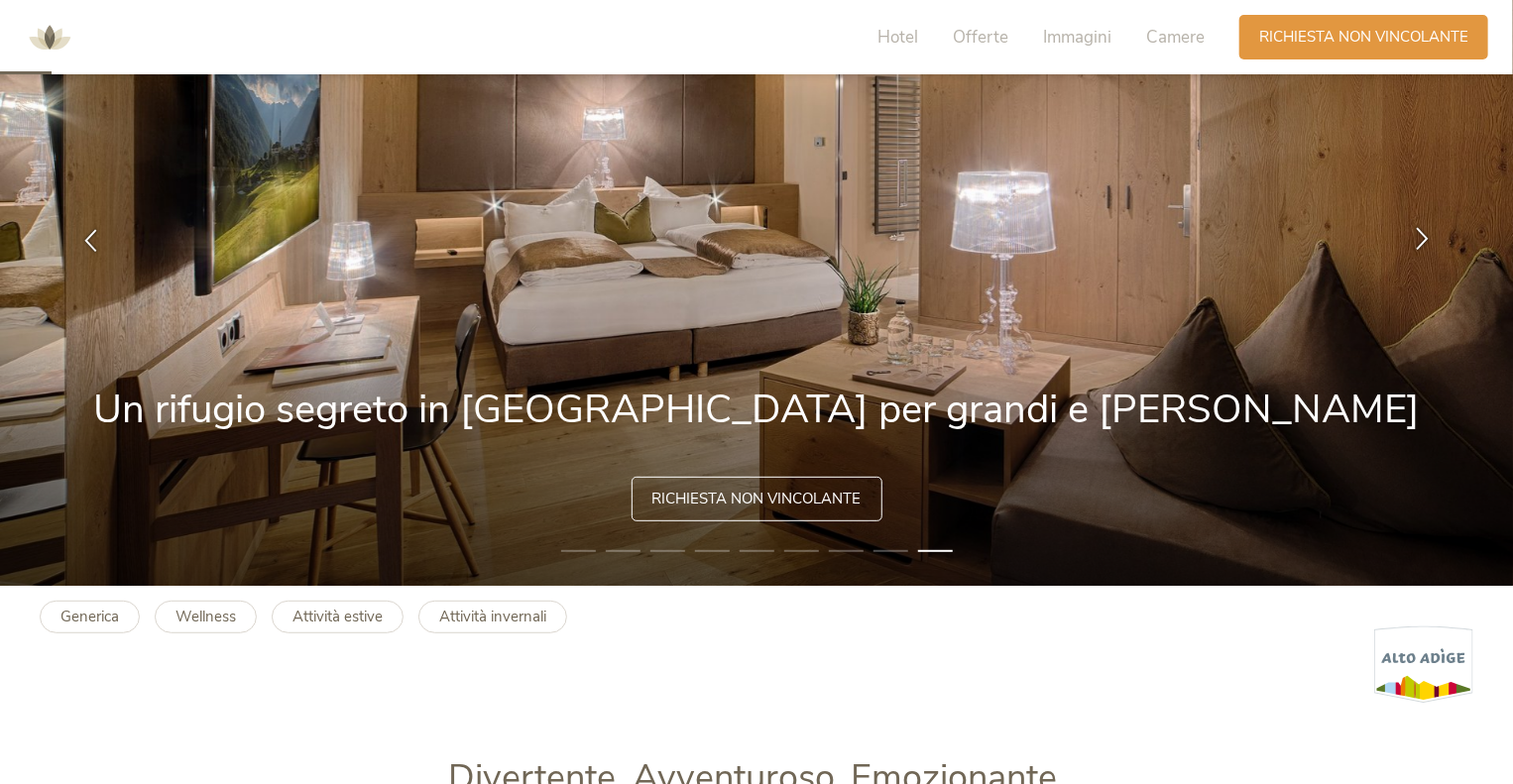 click at bounding box center (1422, 241) 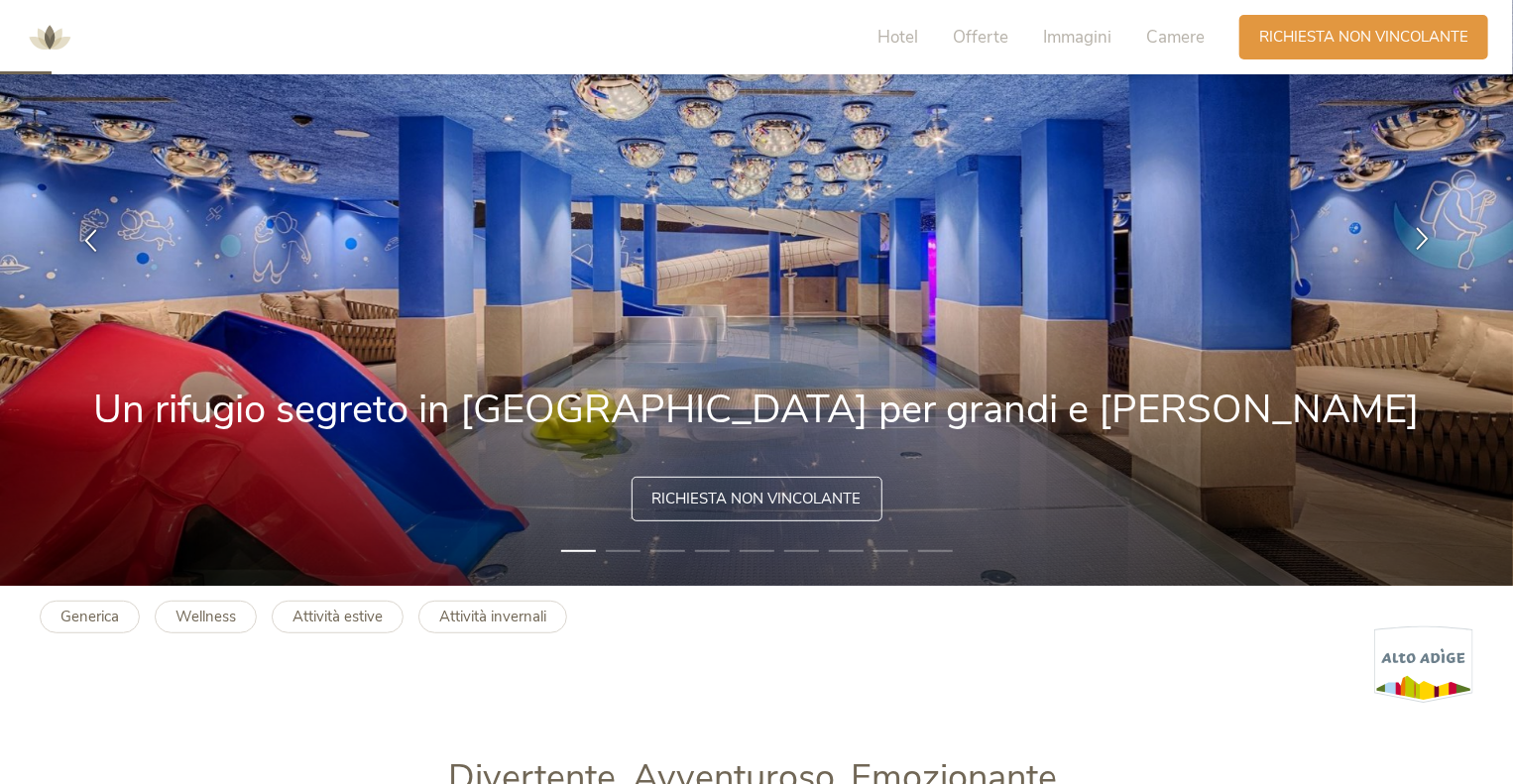 click at bounding box center [1422, 239] 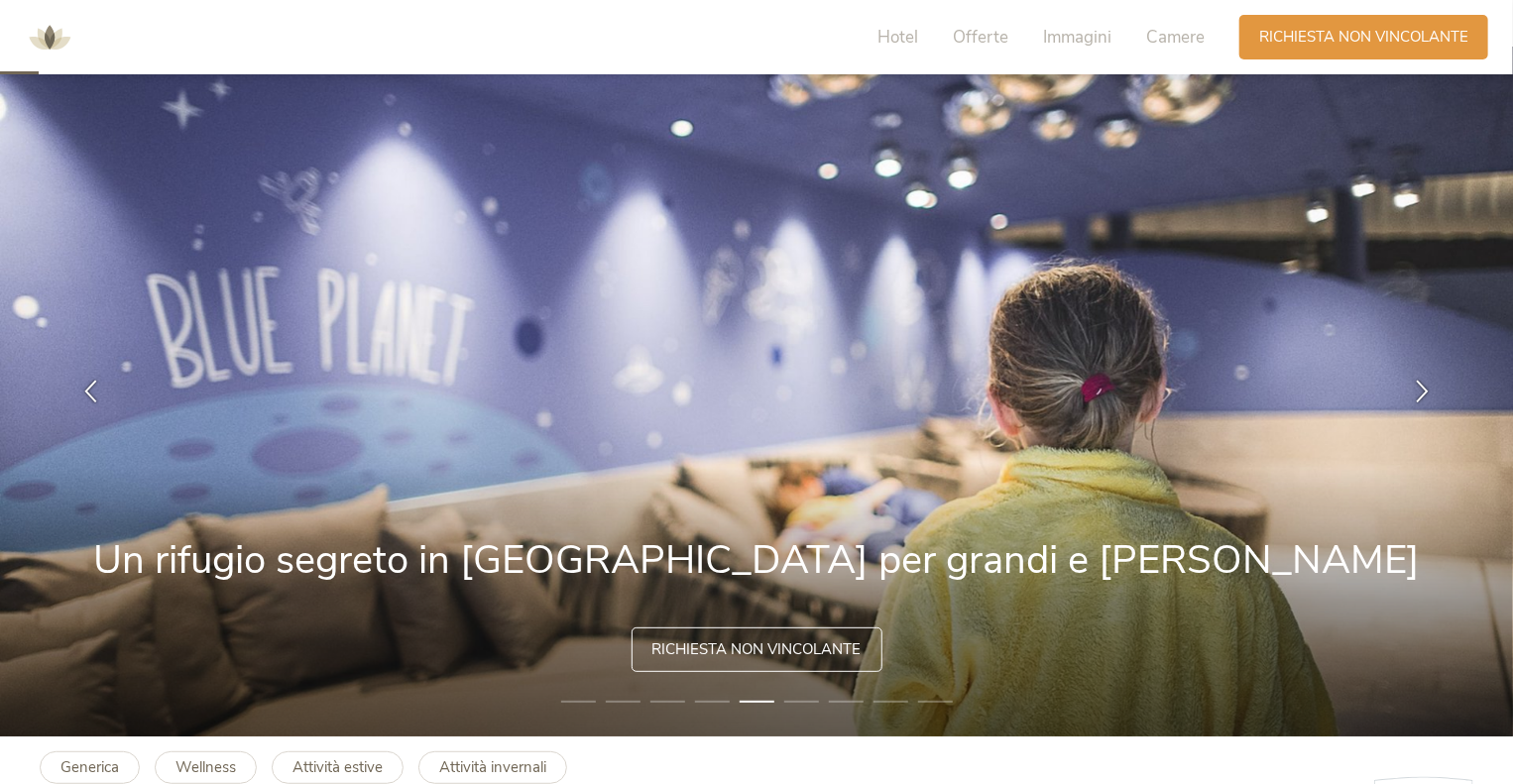 scroll, scrollTop: 0, scrollLeft: 0, axis: both 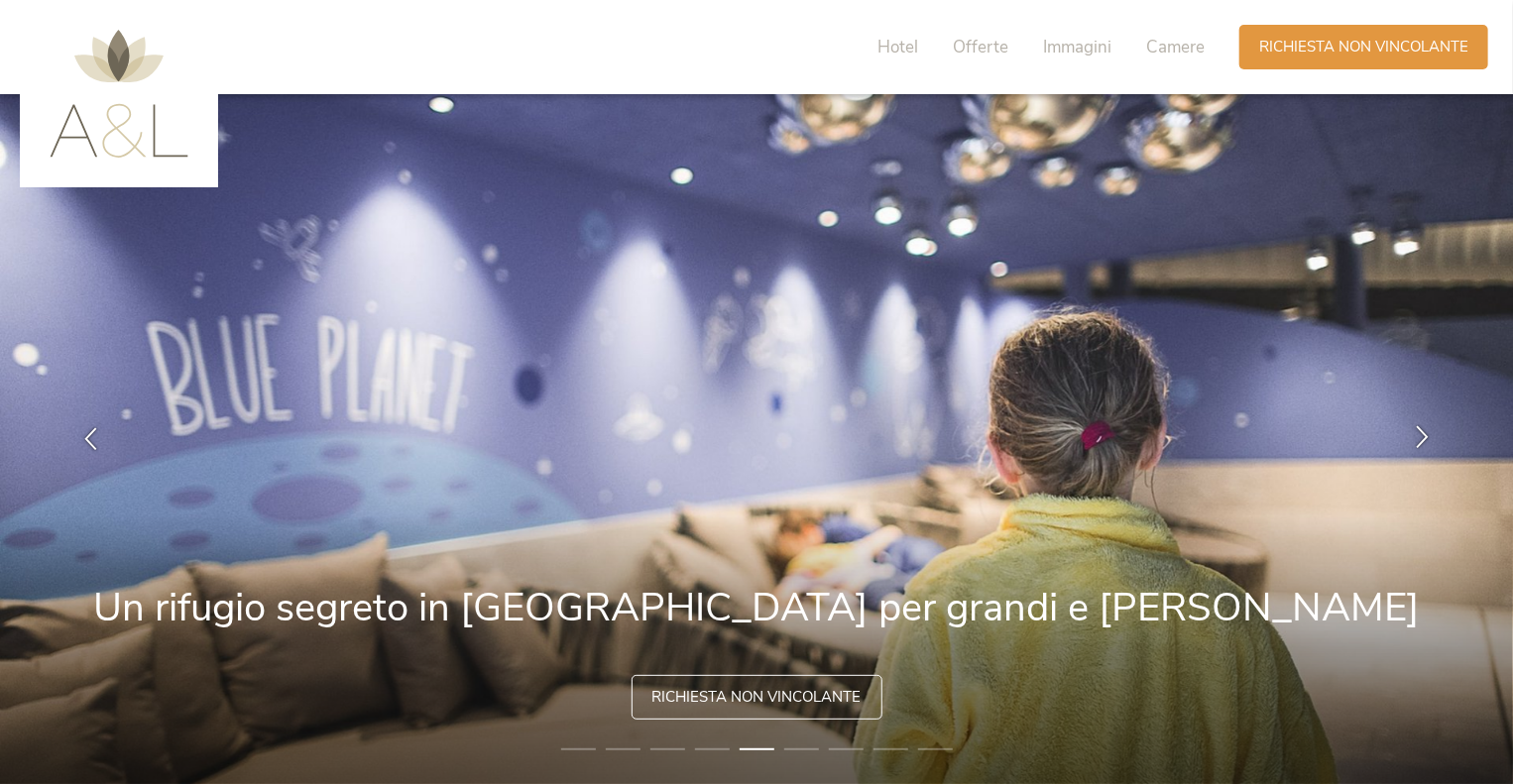 click at bounding box center [1422, 439] 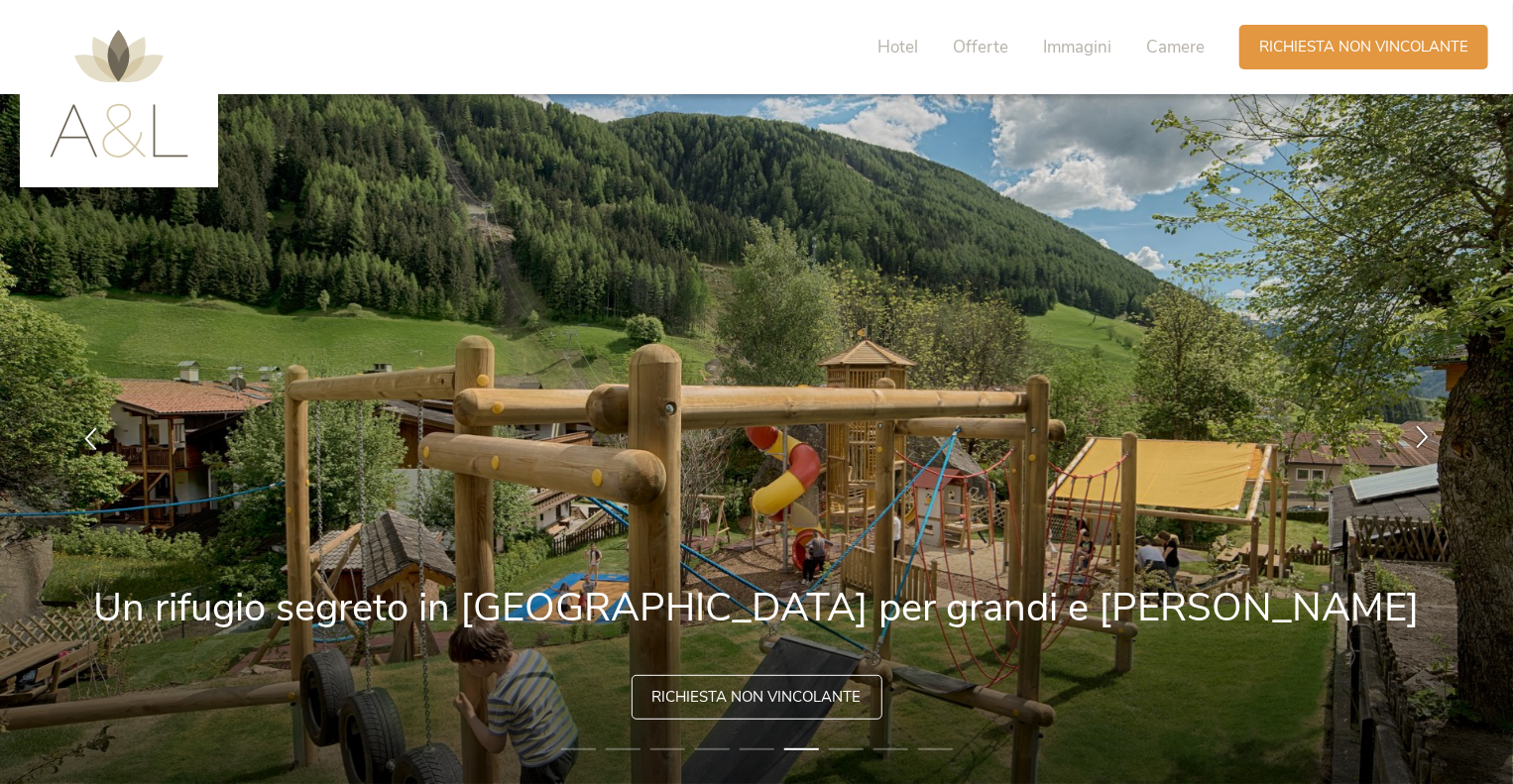 click at bounding box center (1422, 439) 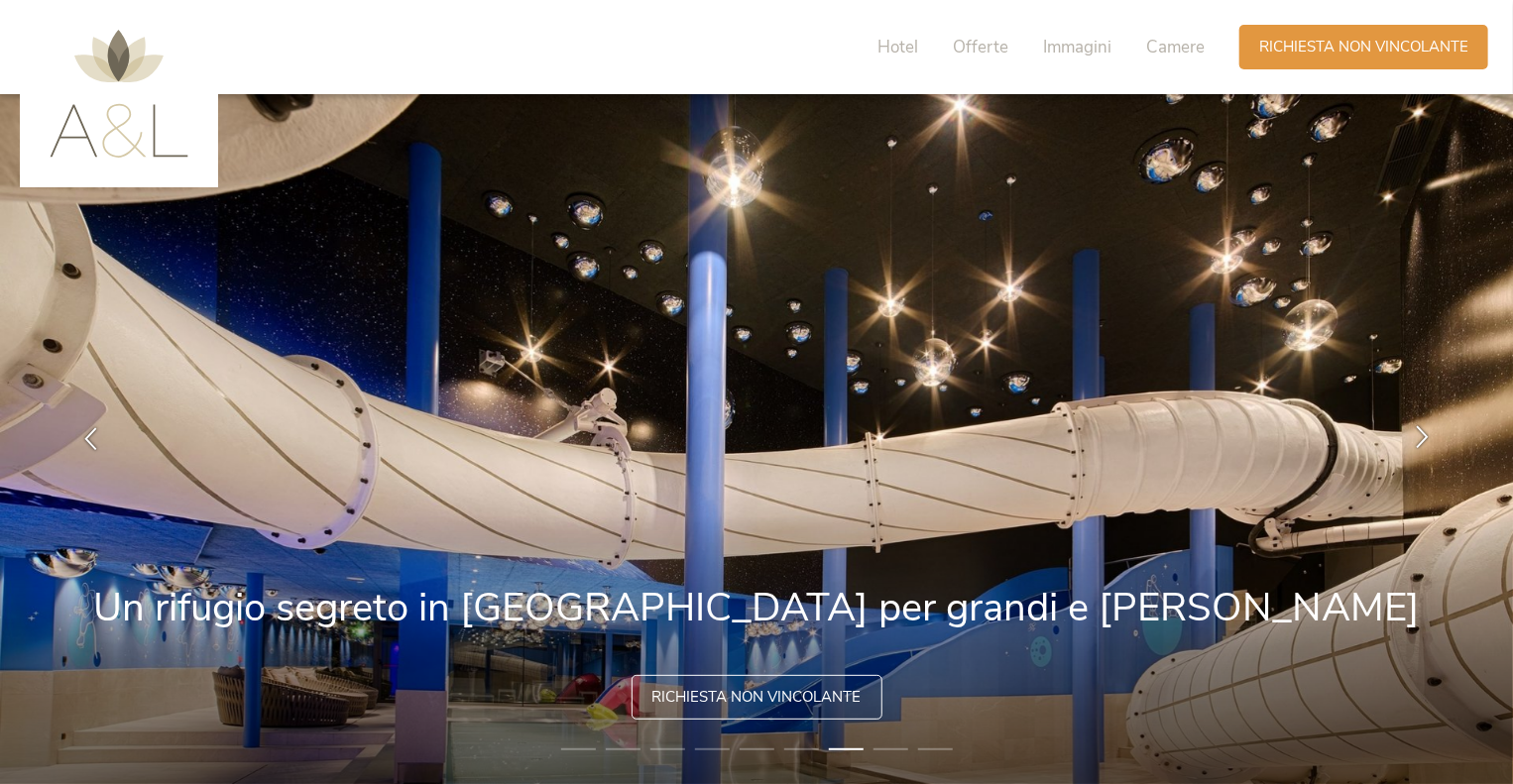click at bounding box center (1422, 439) 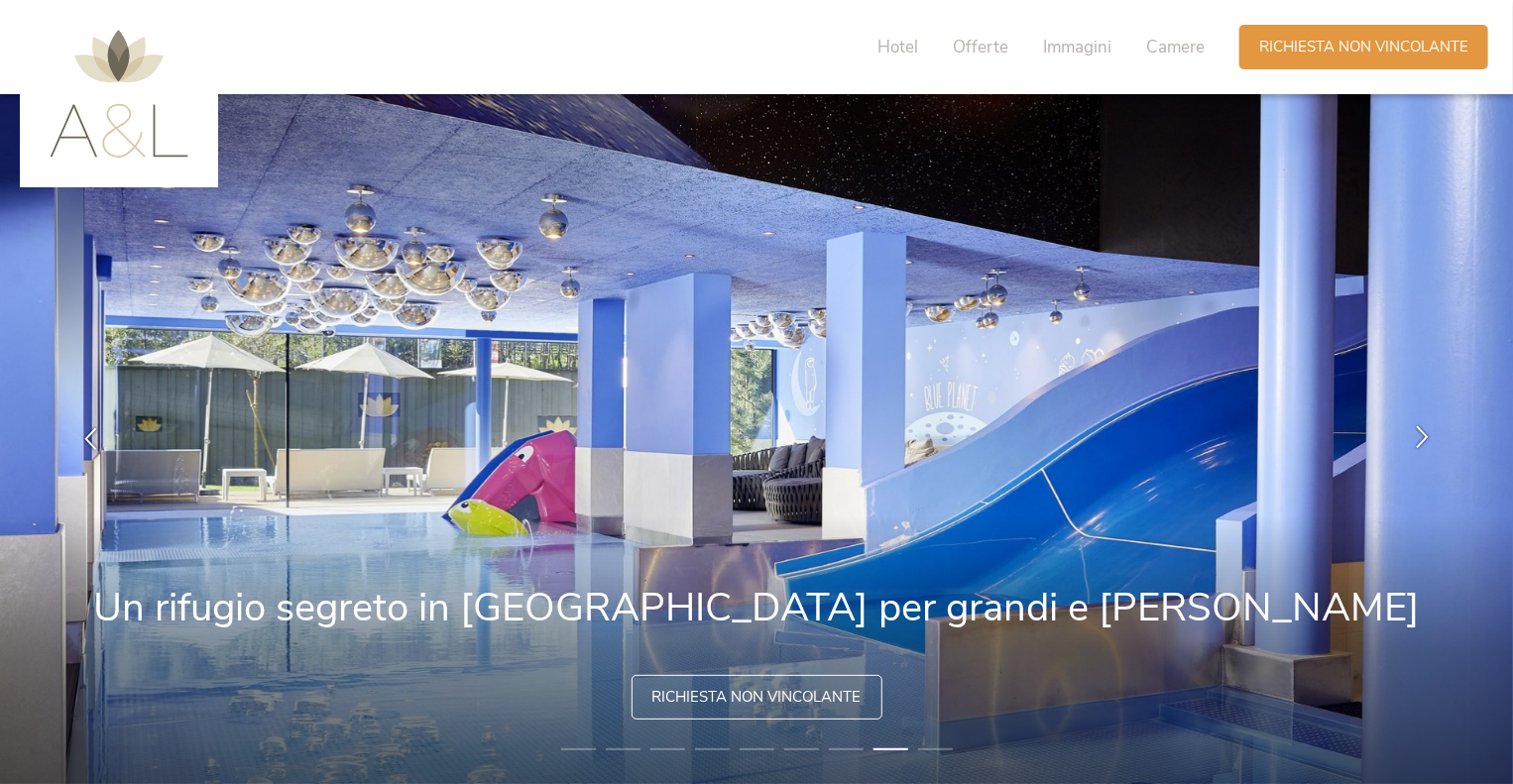 click at bounding box center [1422, 439] 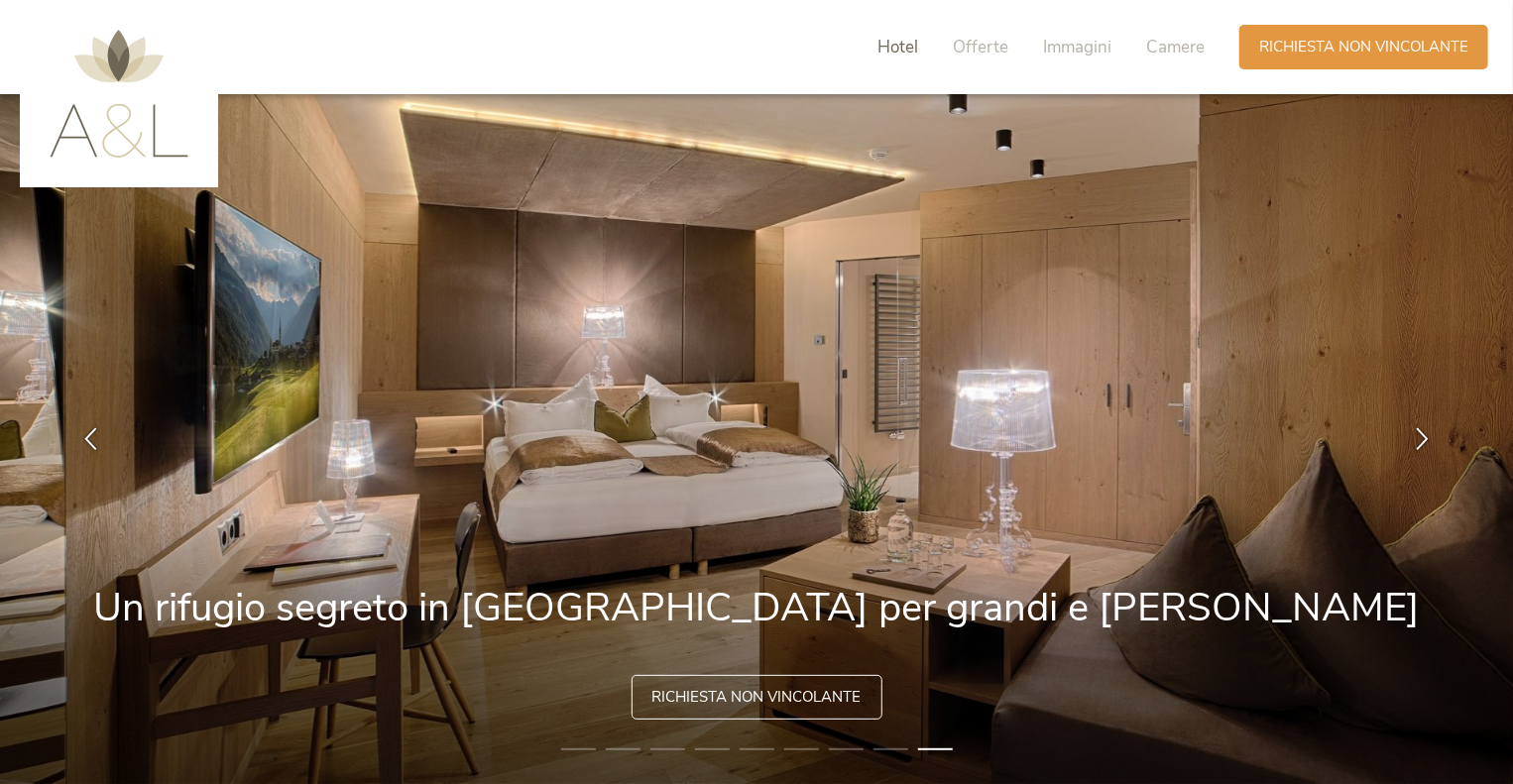click on "Hotel" at bounding box center [897, 47] 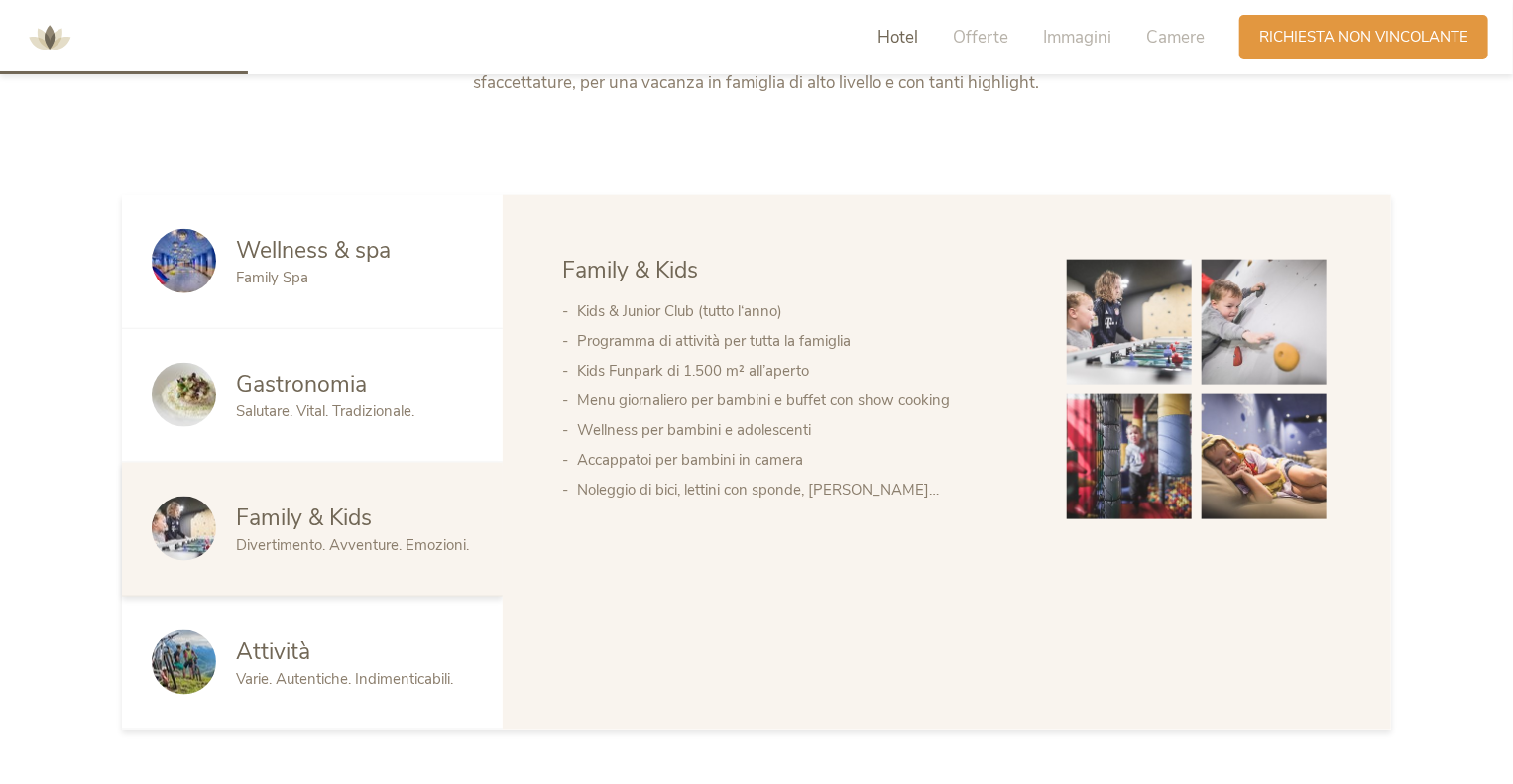 scroll, scrollTop: 1051, scrollLeft: 0, axis: vertical 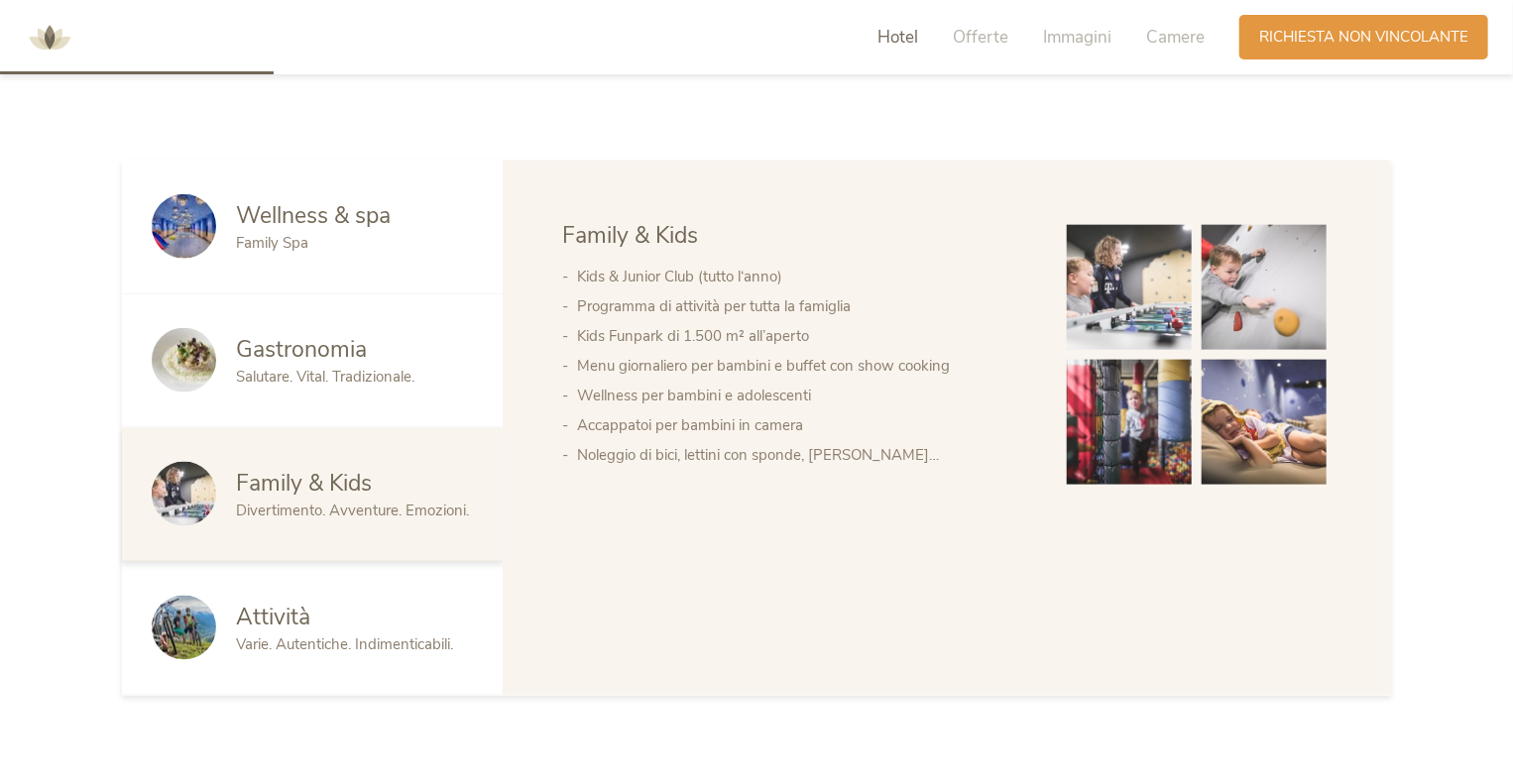 click on "Attività" at bounding box center [273, 616] 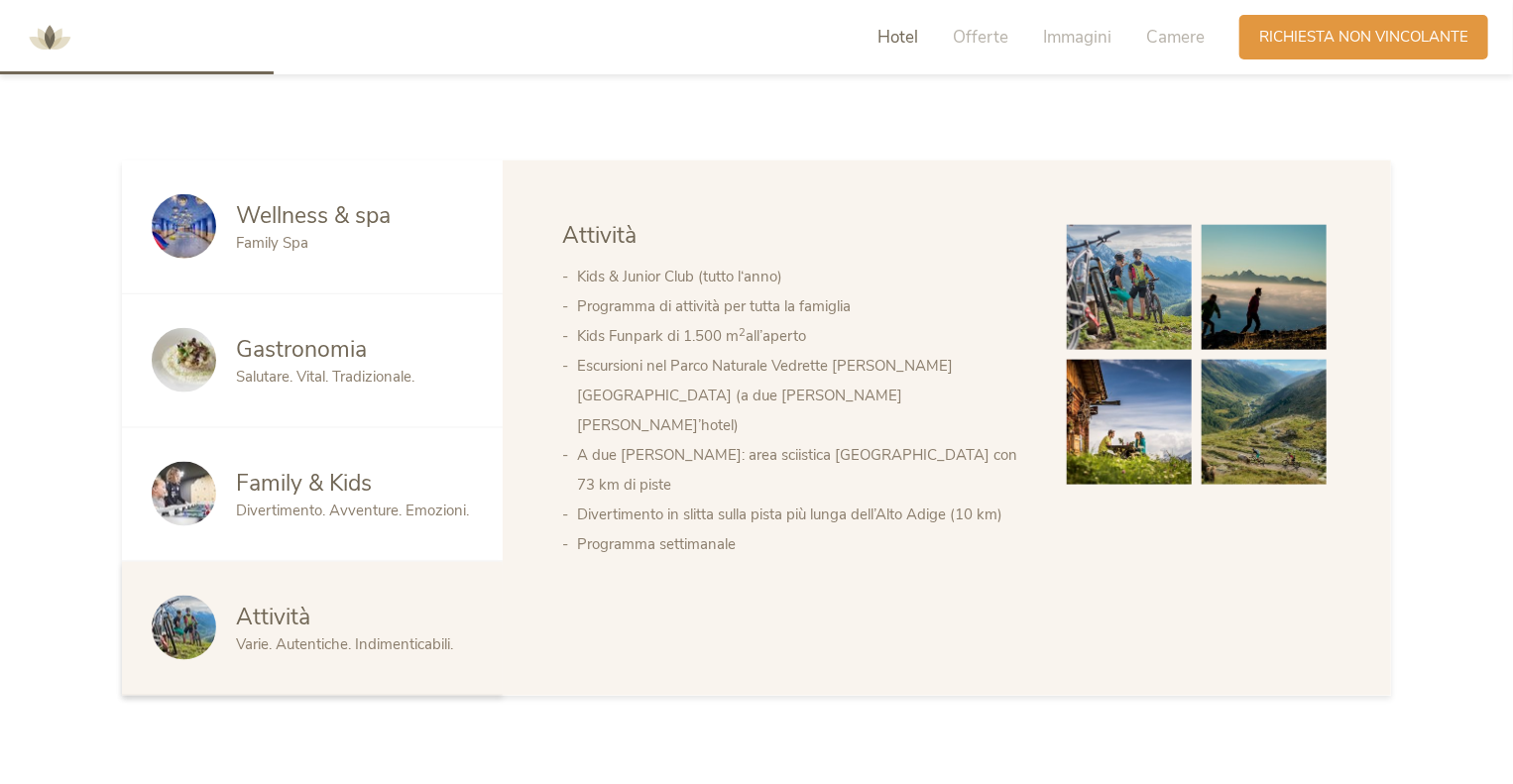 click at bounding box center [1129, 287] 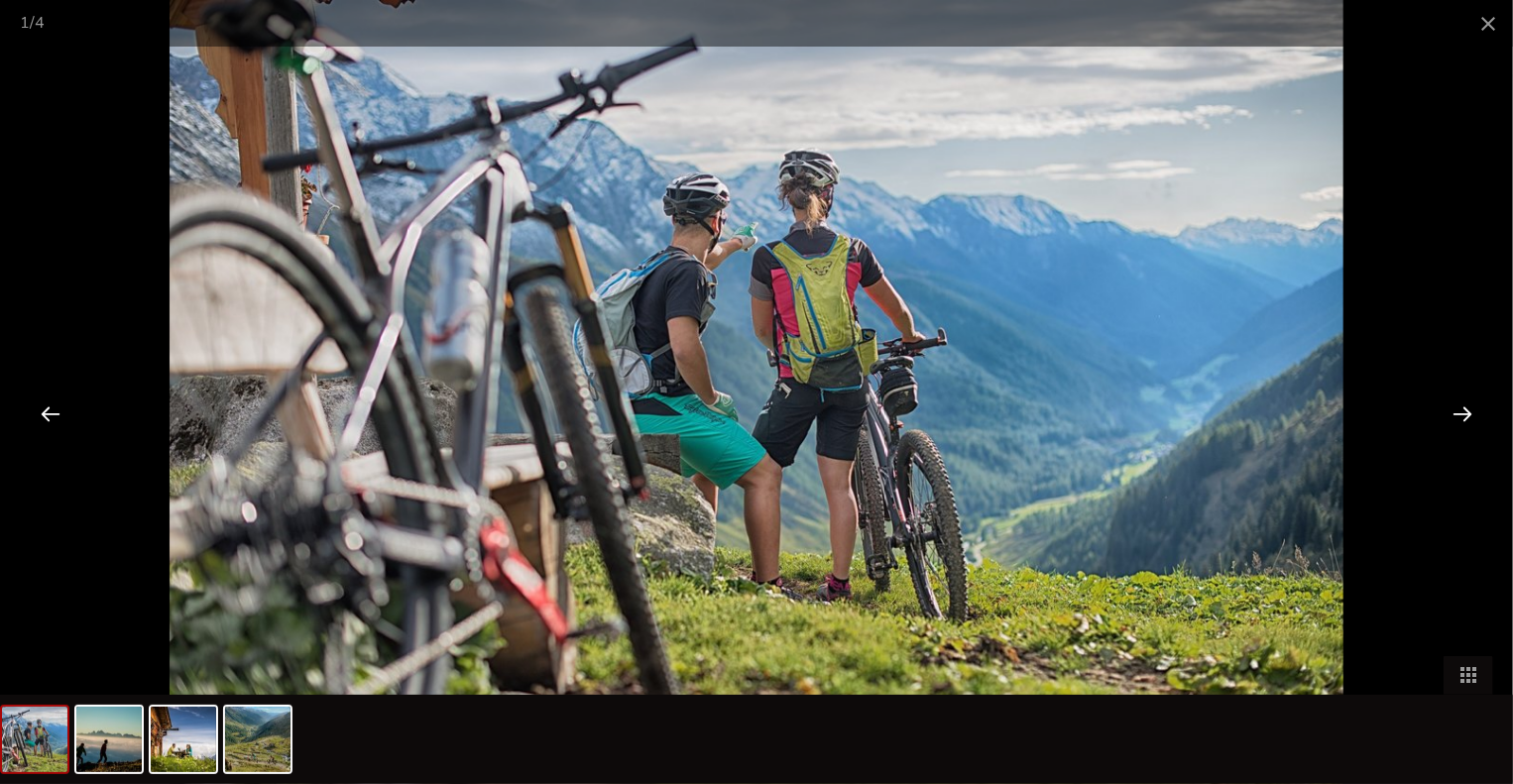 click at bounding box center [1462, 413] 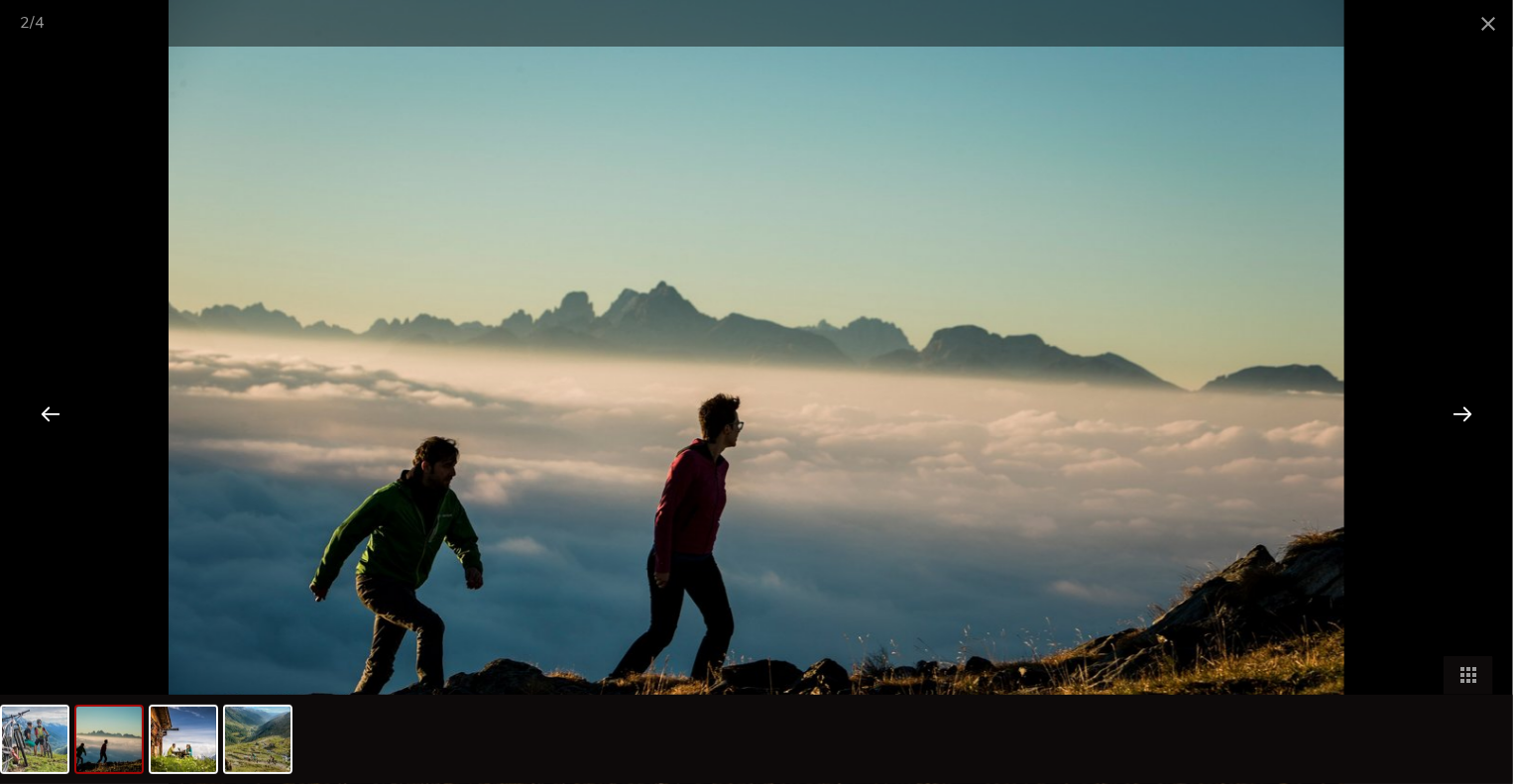 click at bounding box center [1462, 413] 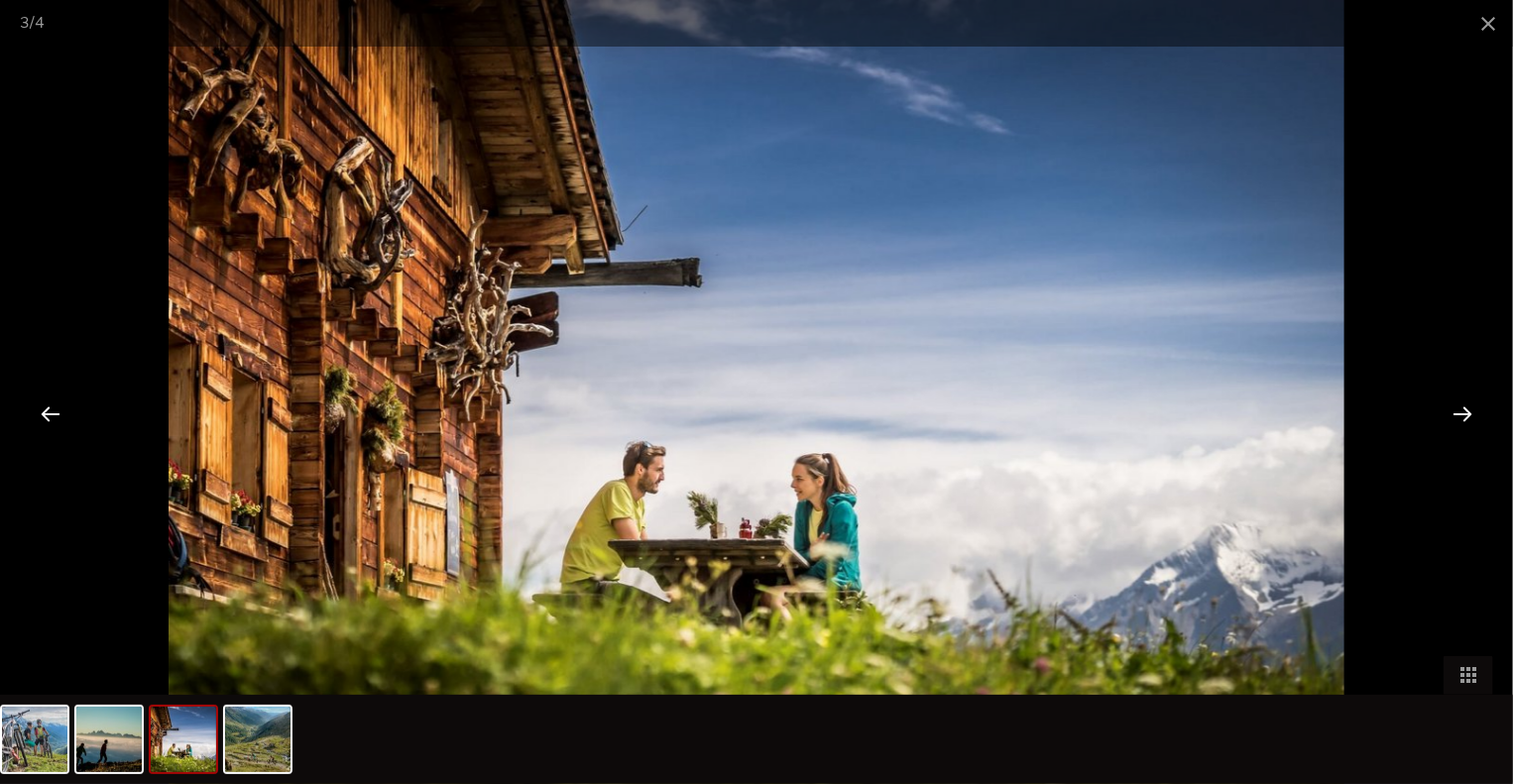 click at bounding box center (1462, 413) 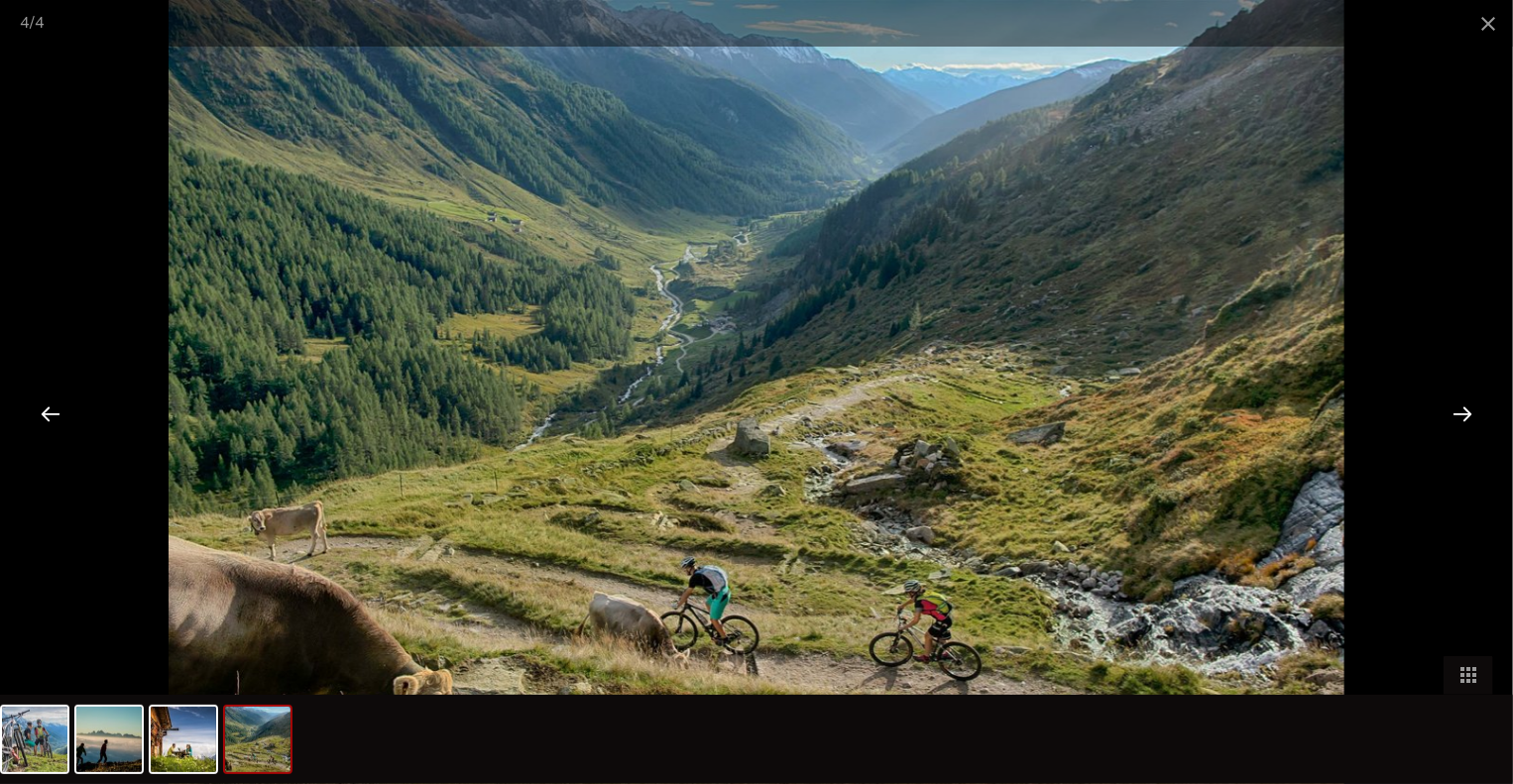 click at bounding box center [1462, 413] 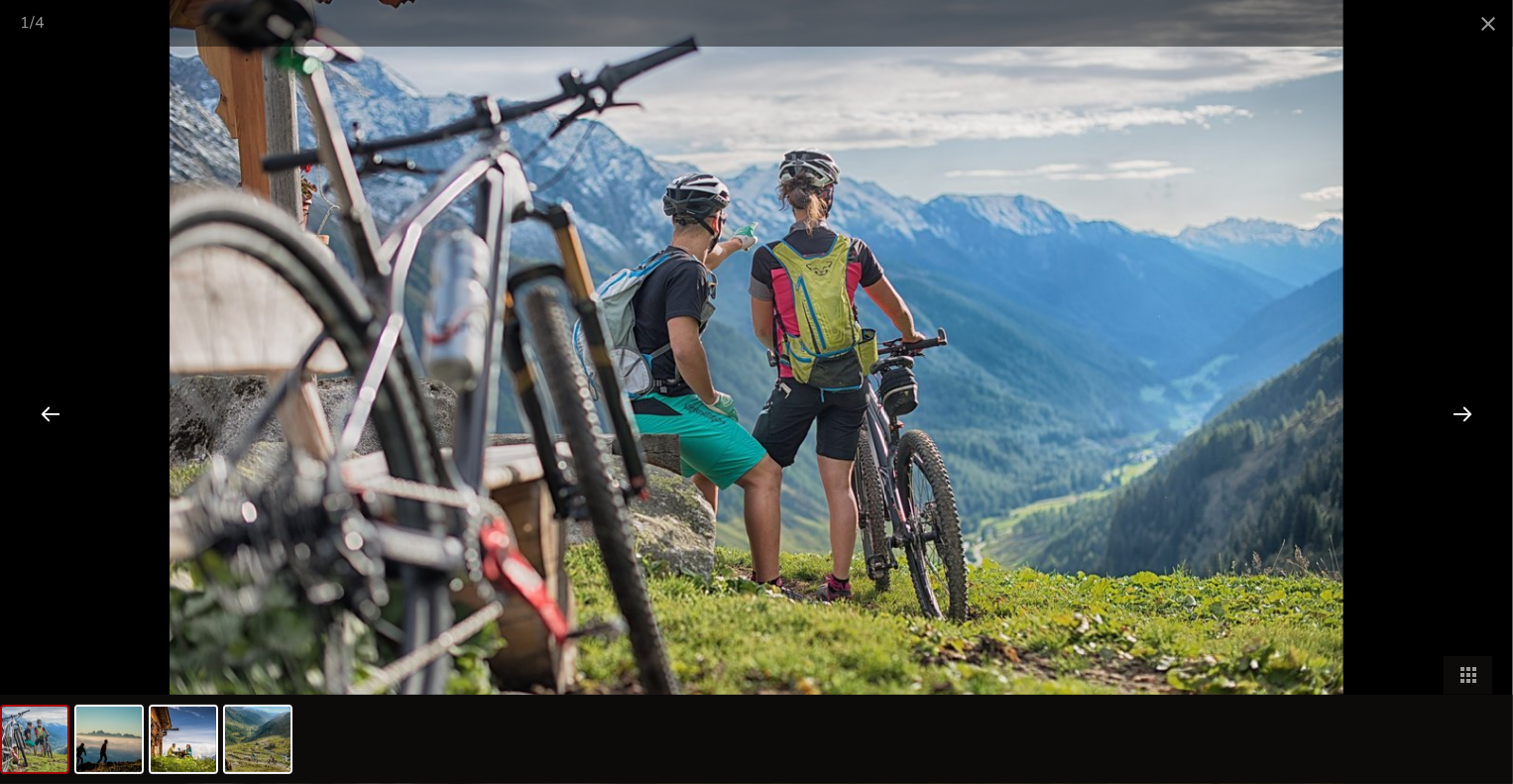 click at bounding box center [1462, 413] 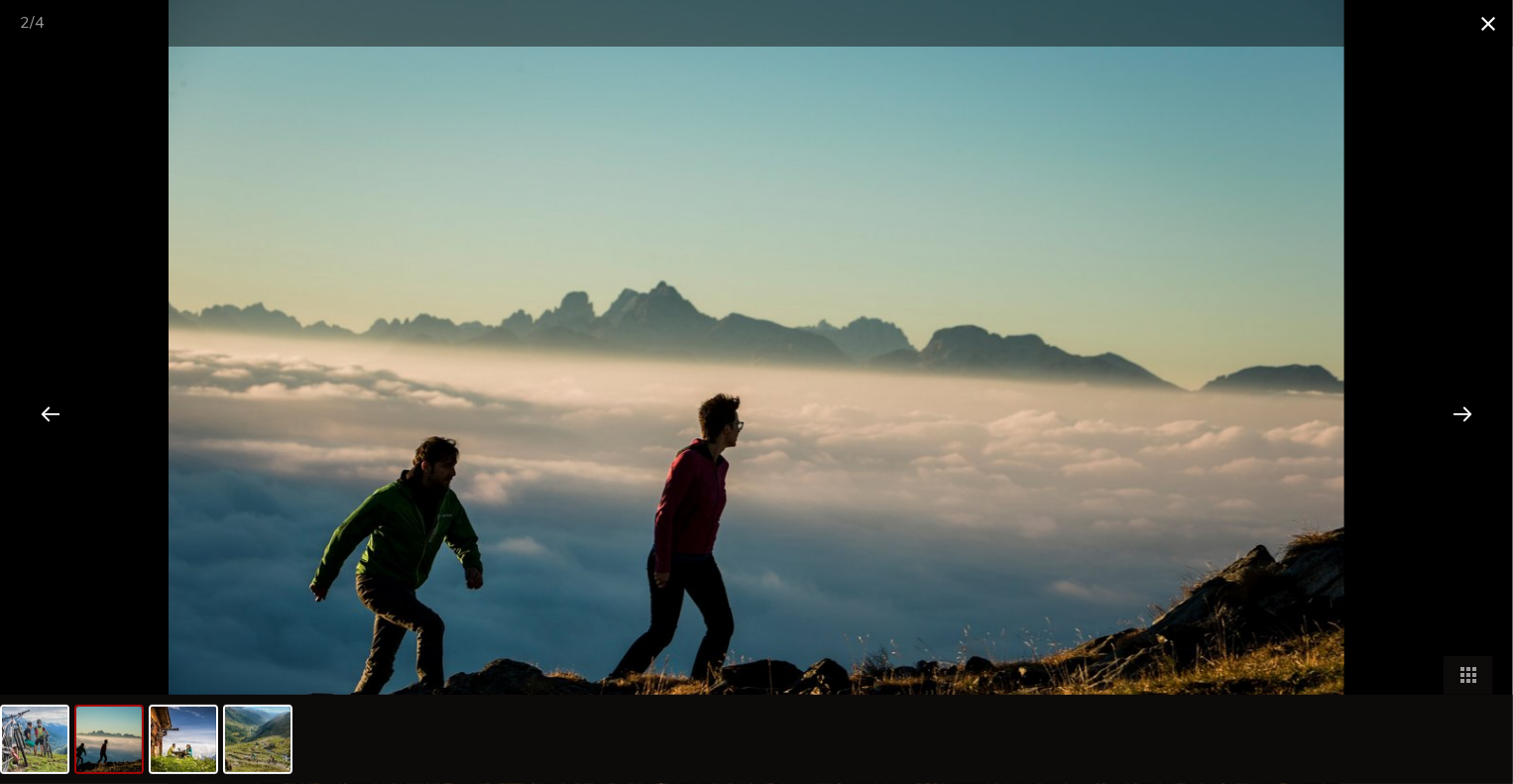 click at bounding box center [1488, 23] 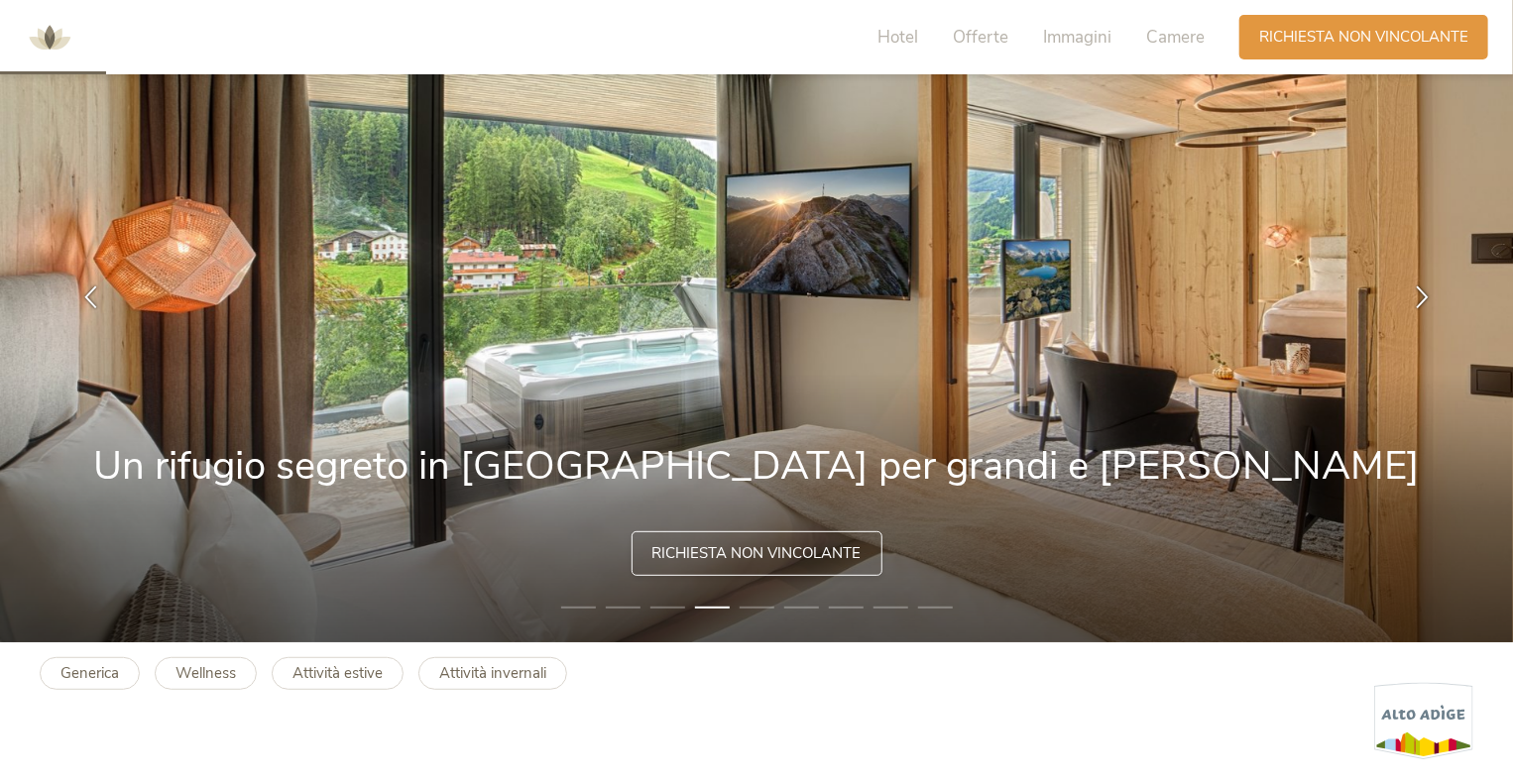 scroll, scrollTop: 0, scrollLeft: 0, axis: both 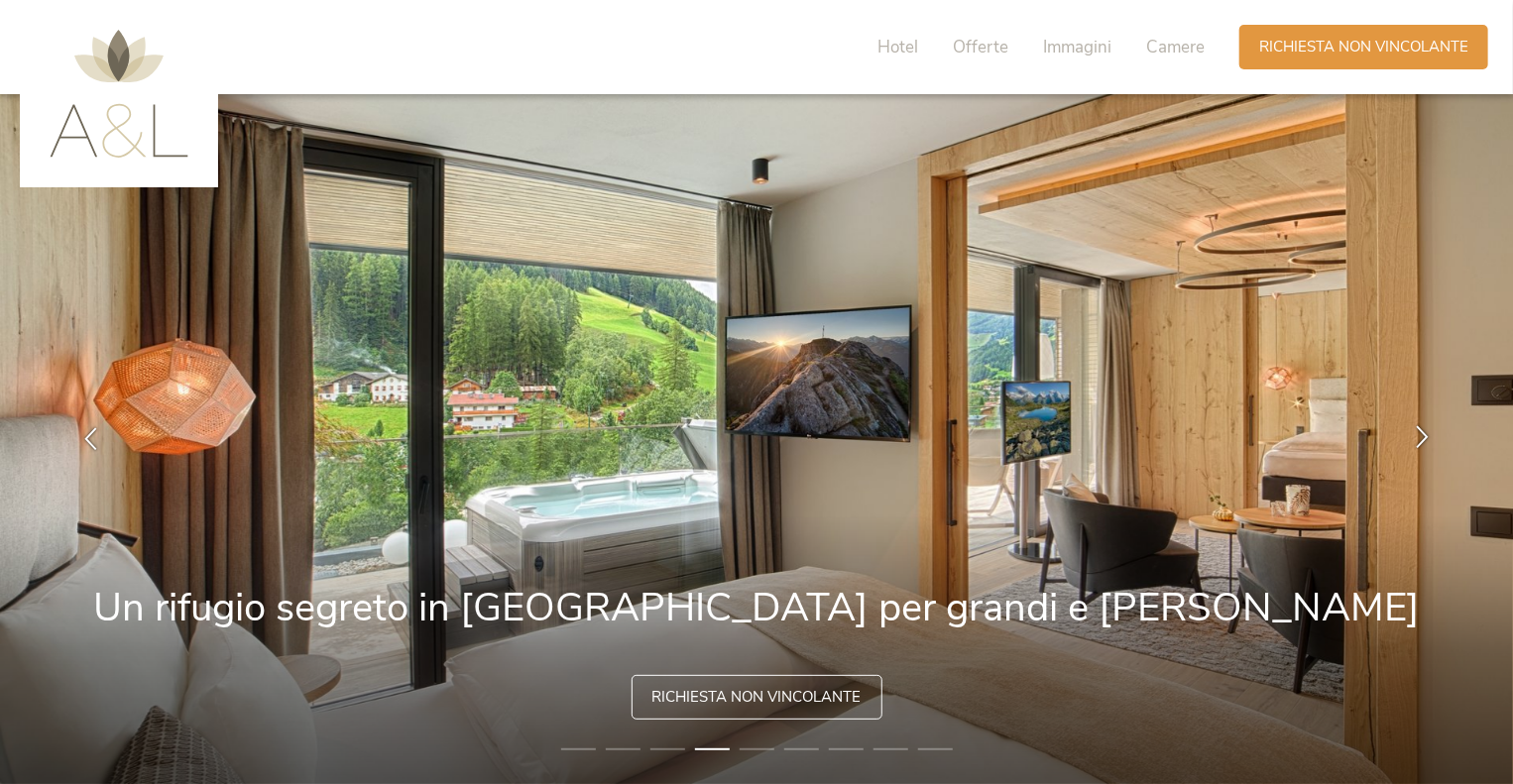 click at bounding box center (1422, 437) 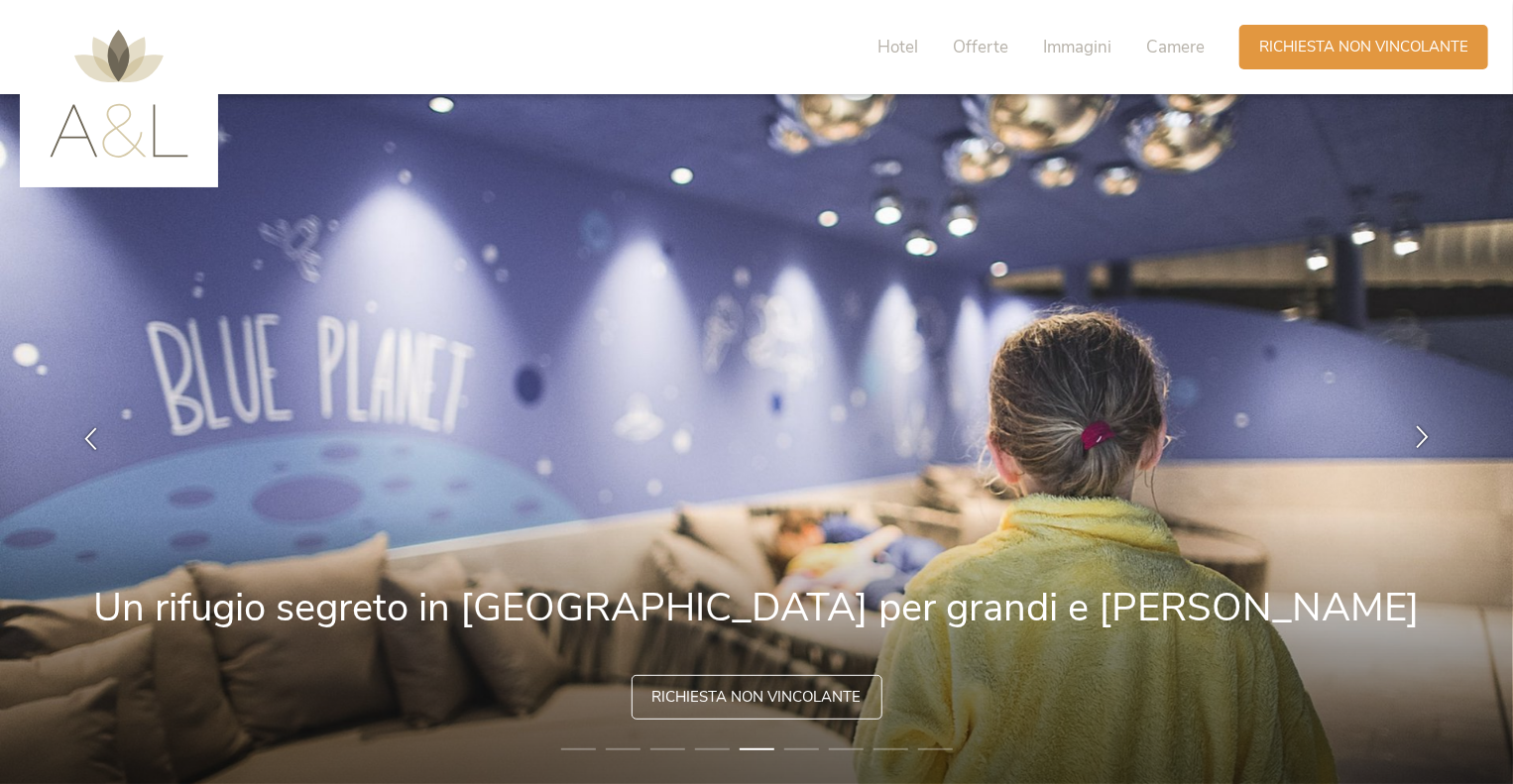 click at bounding box center [1422, 437] 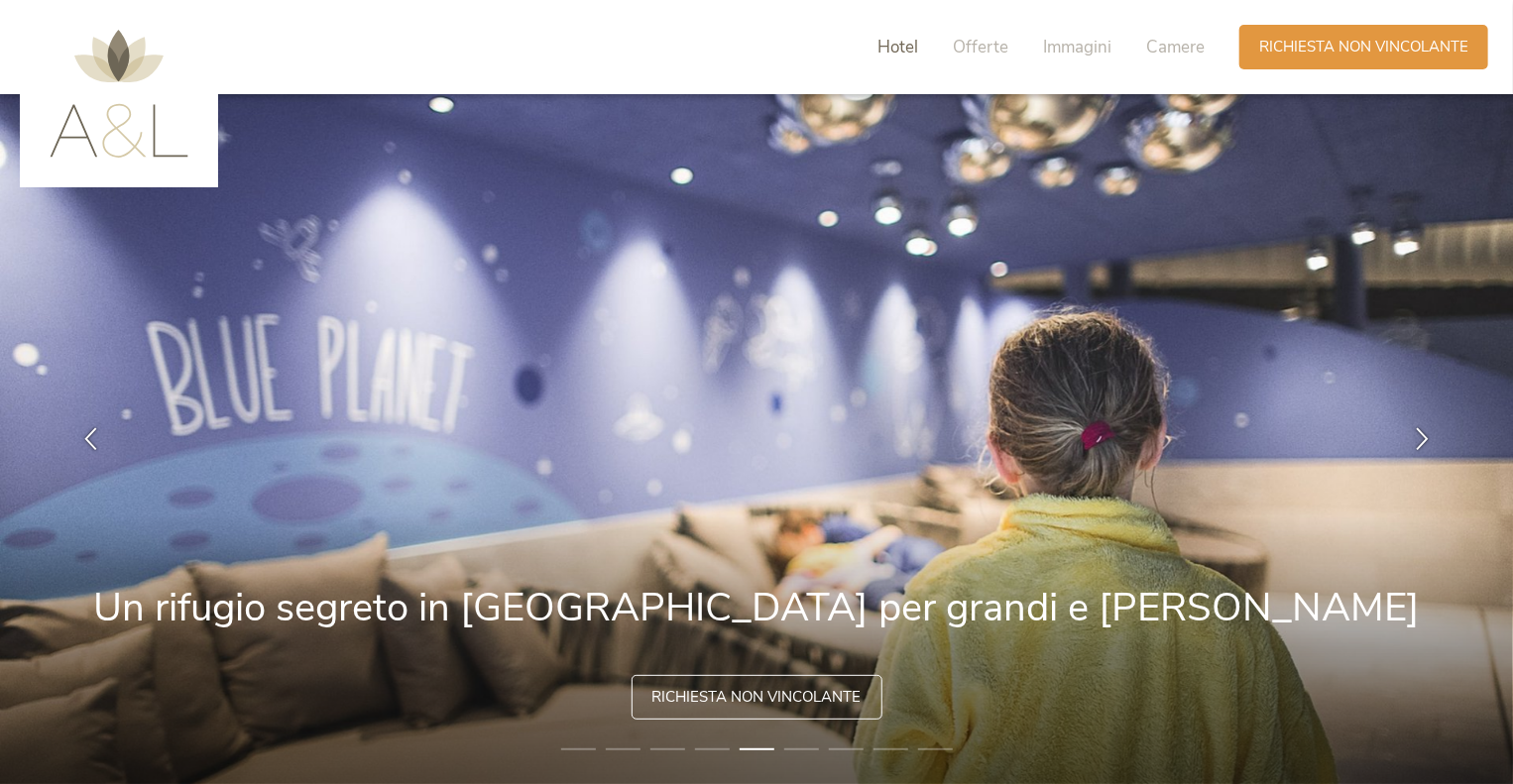 click on "Hotel" at bounding box center (897, 47) 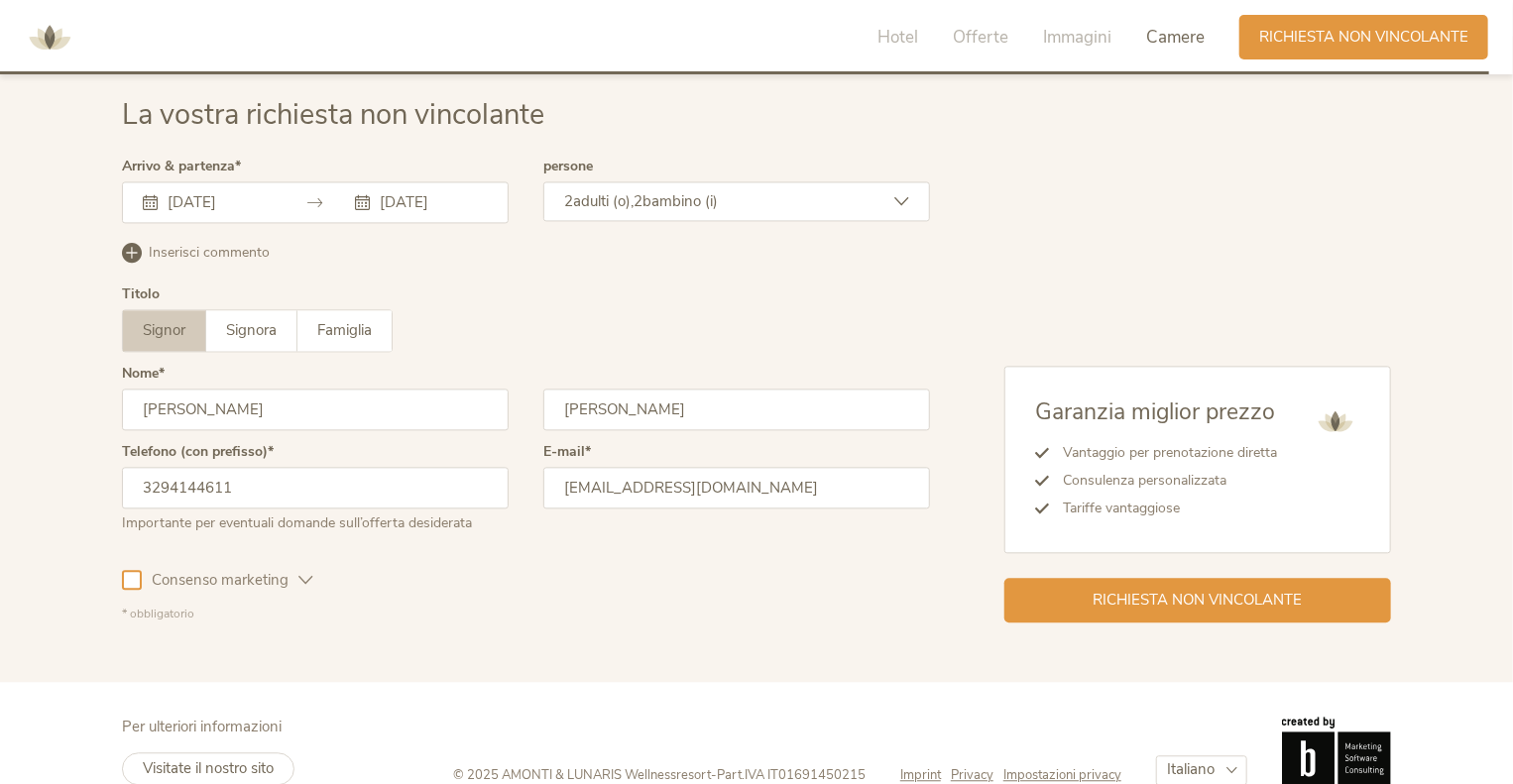 scroll, scrollTop: 5802, scrollLeft: 0, axis: vertical 